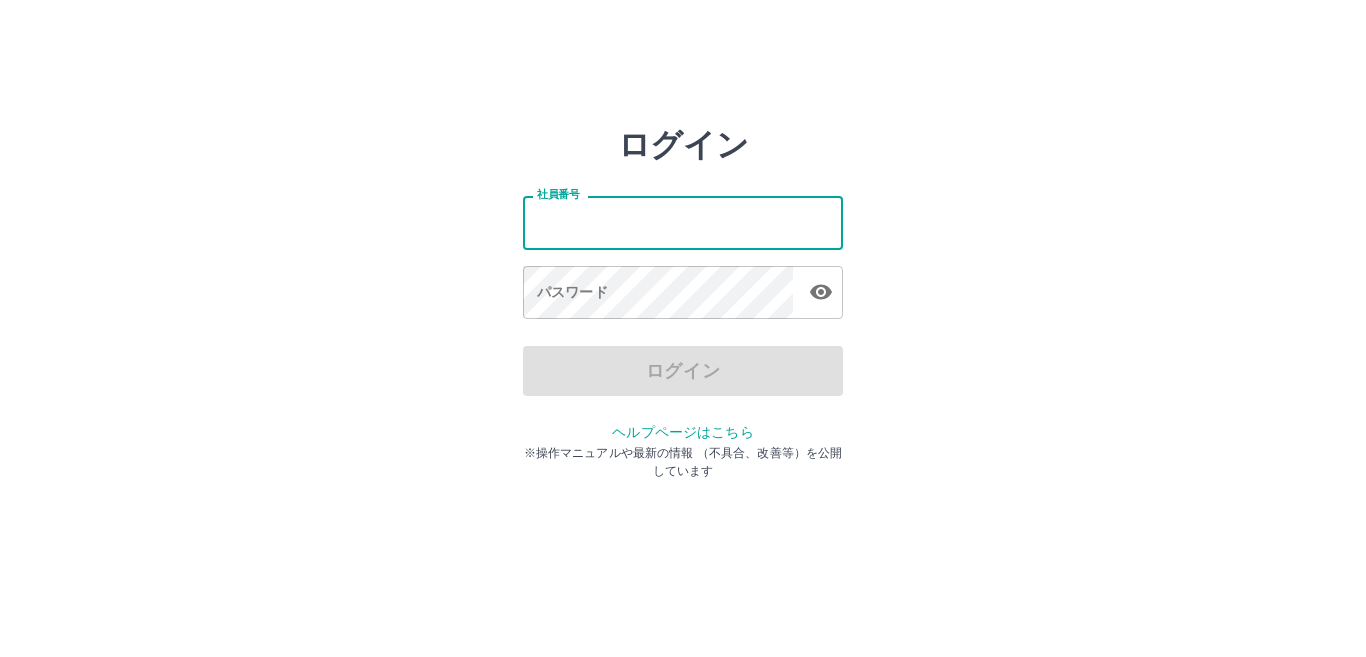 scroll, scrollTop: 0, scrollLeft: 0, axis: both 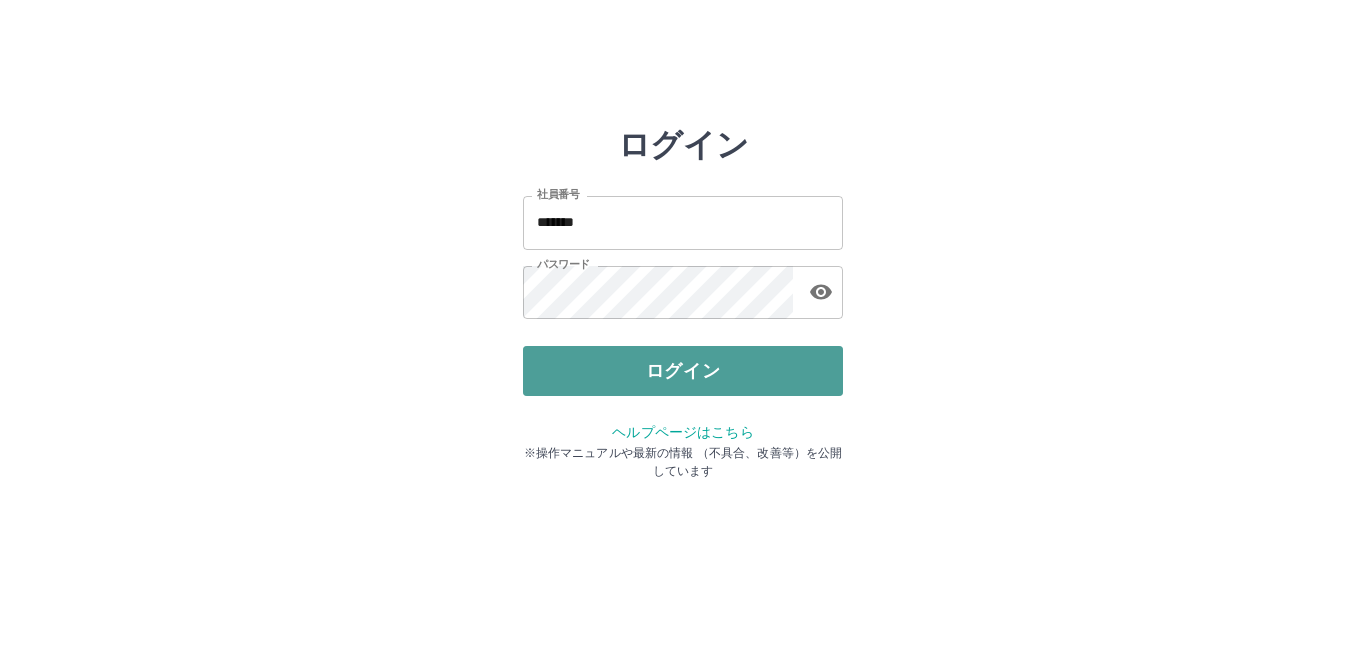 click on "ログイン" at bounding box center [683, 371] 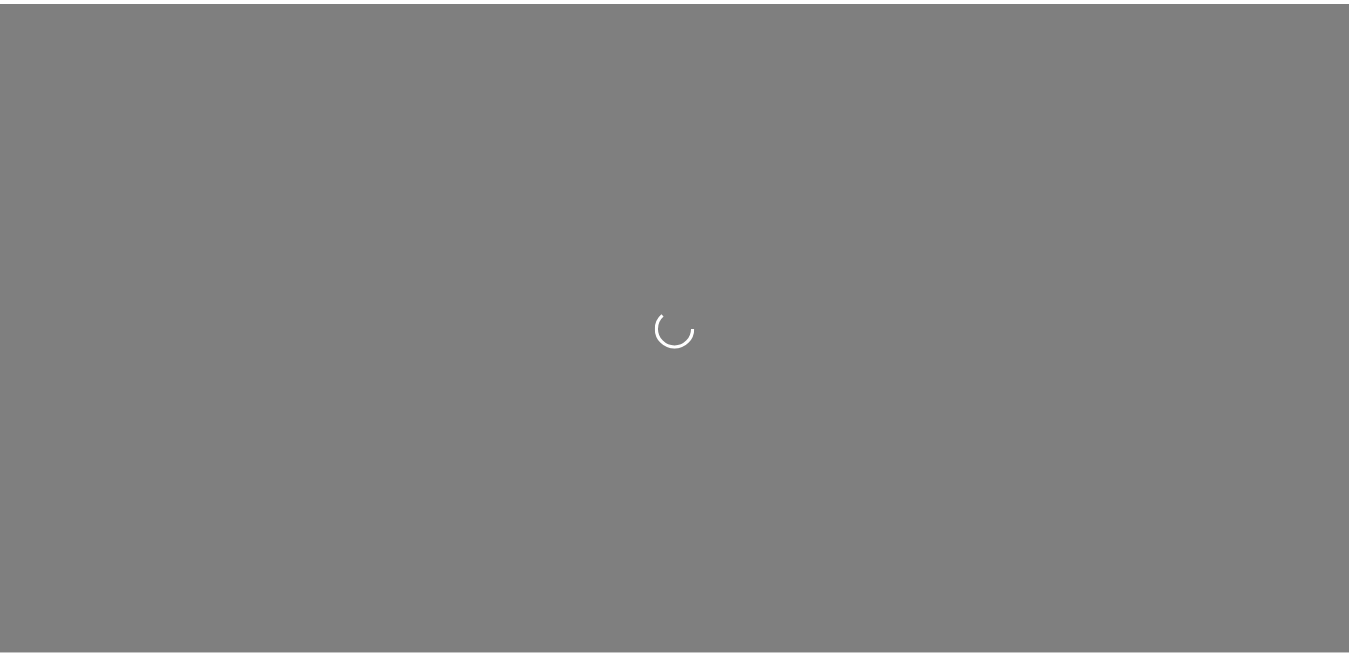 scroll, scrollTop: 0, scrollLeft: 0, axis: both 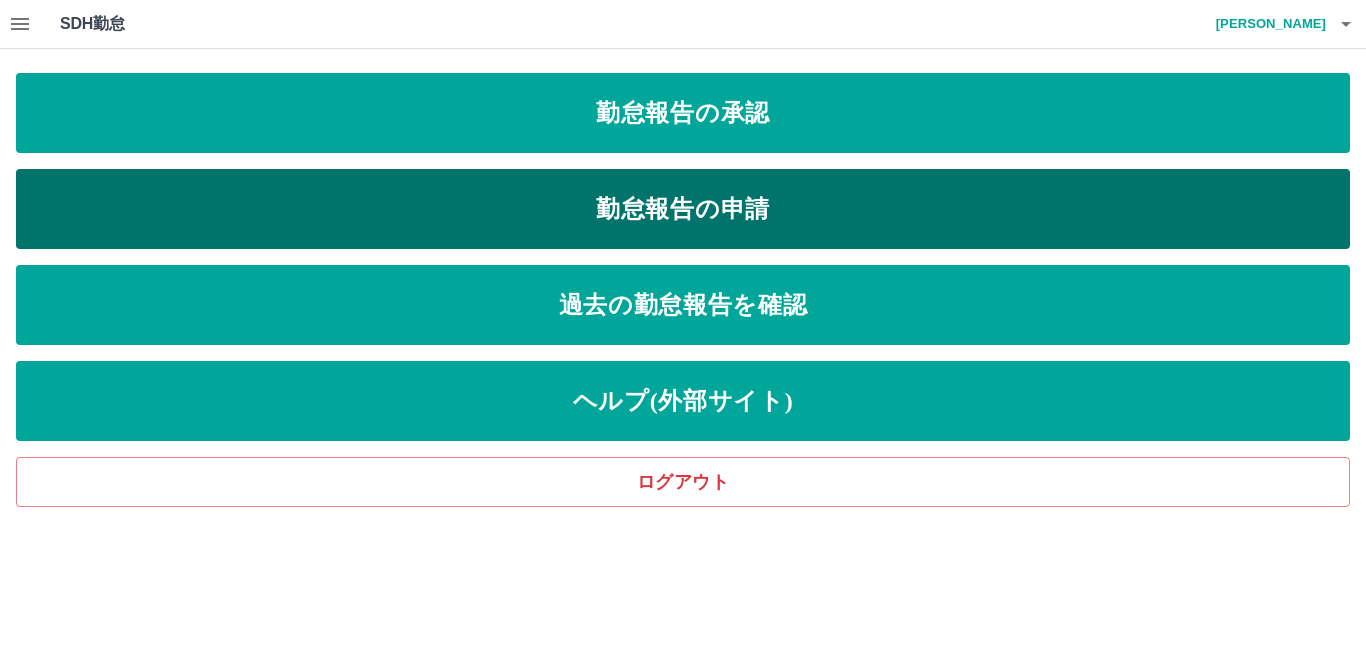 click on "勤怠報告の申請" at bounding box center (683, 209) 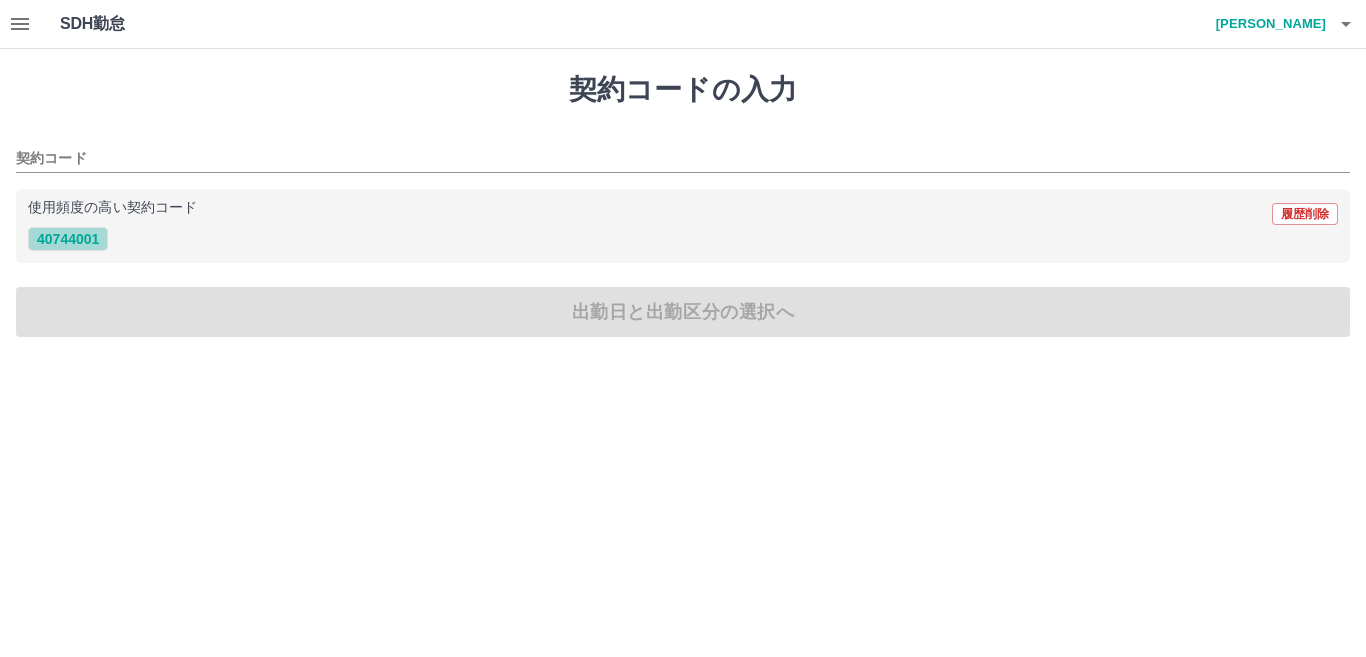 click on "40744001" at bounding box center (68, 239) 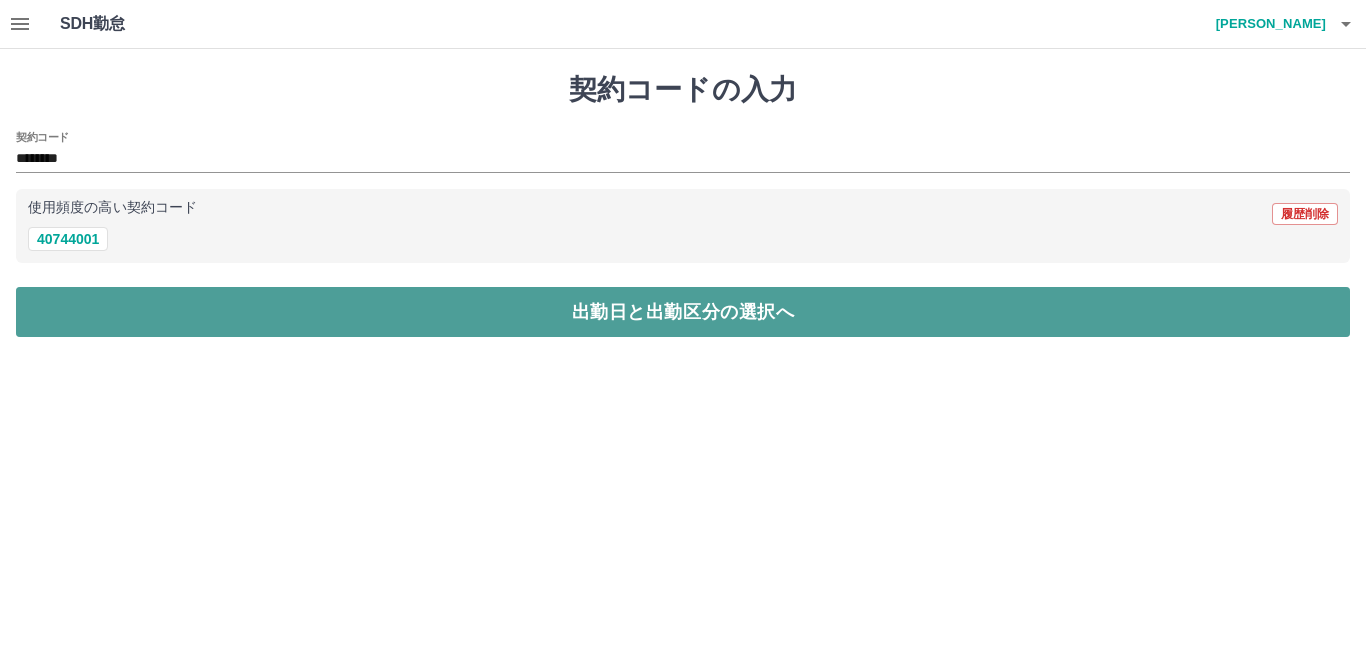 click on "出勤日と出勤区分の選択へ" at bounding box center [683, 312] 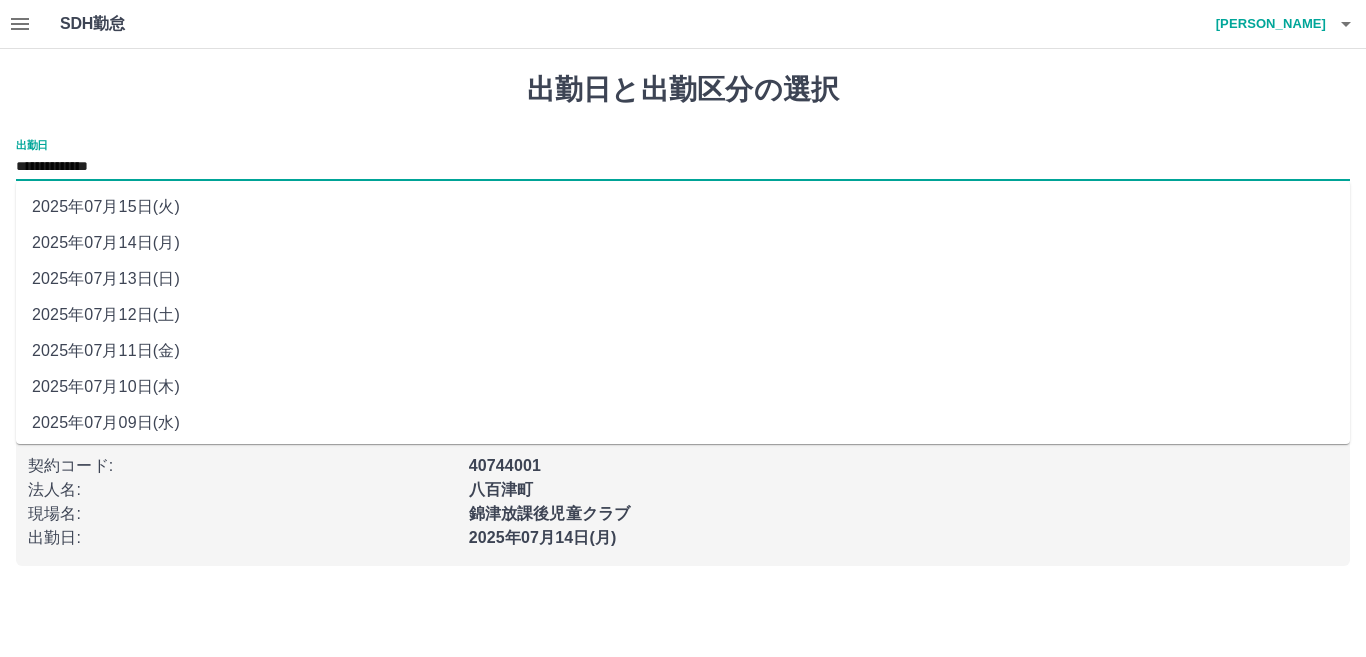 click on "**********" at bounding box center [683, 167] 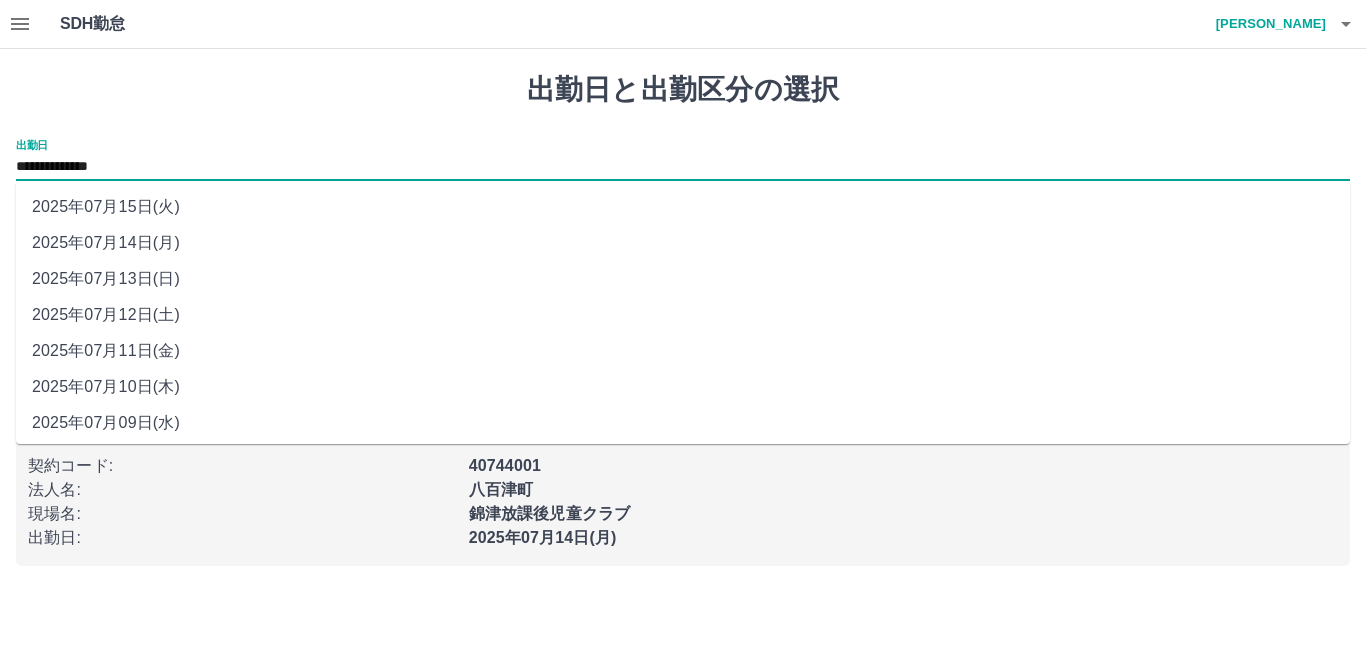 click on "2025年07月11日(金)" at bounding box center [683, 351] 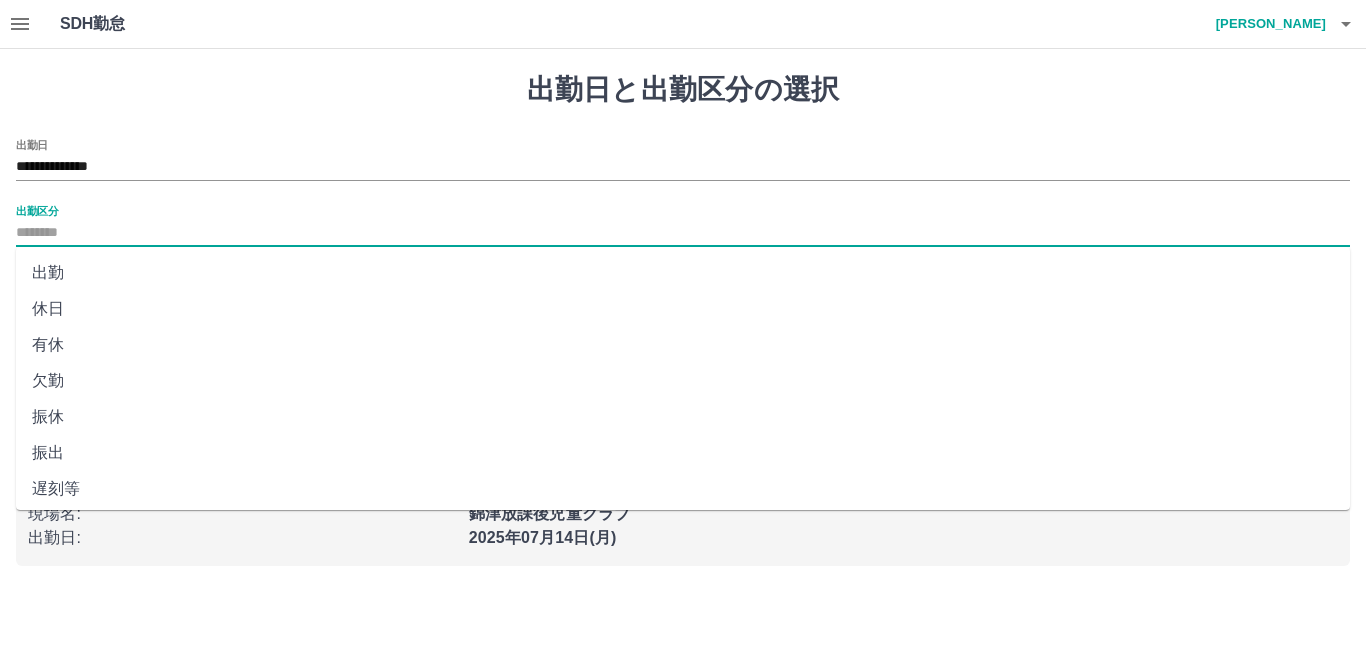 click on "出勤区分" at bounding box center (683, 233) 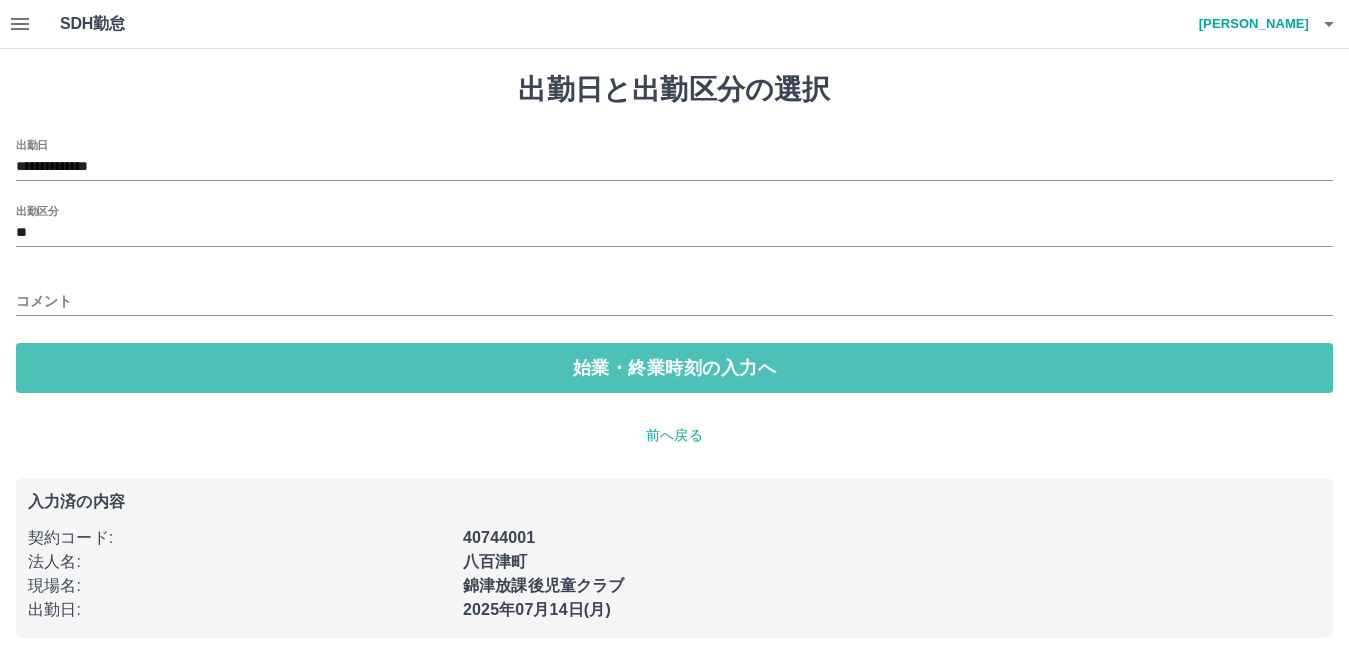 click on "始業・終業時刻の入力へ" at bounding box center [674, 368] 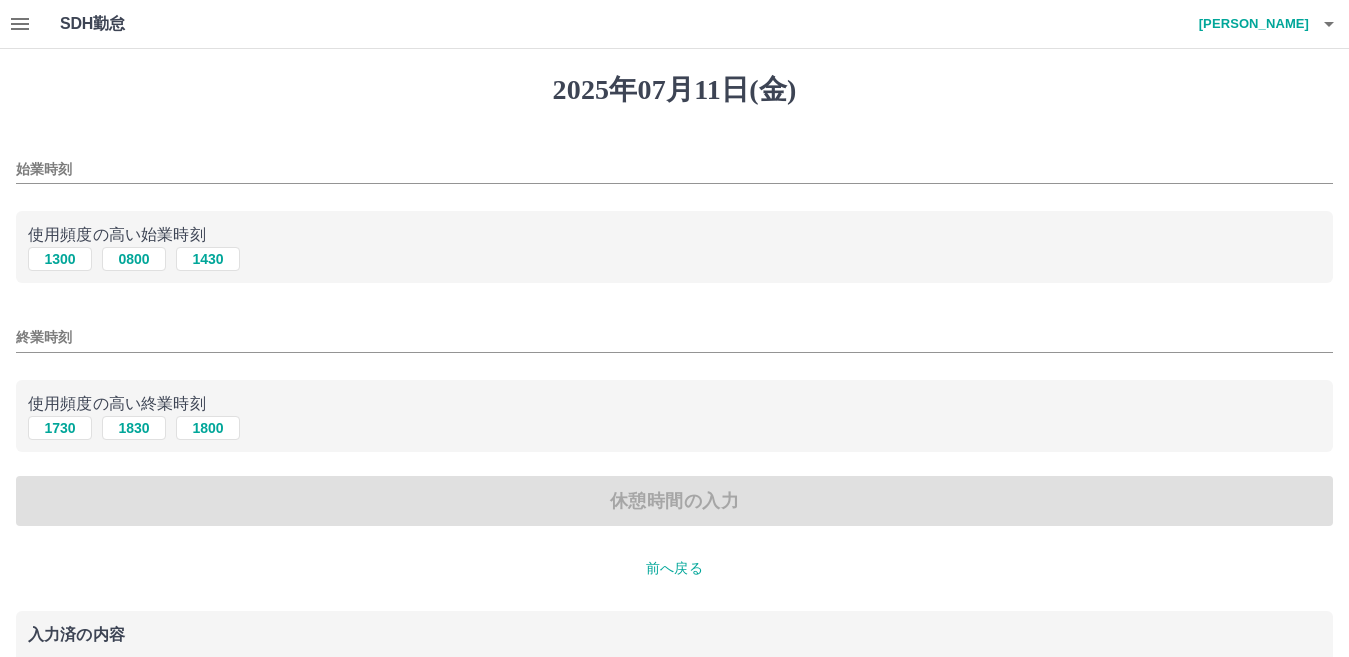 click on "始業時刻" at bounding box center [674, 169] 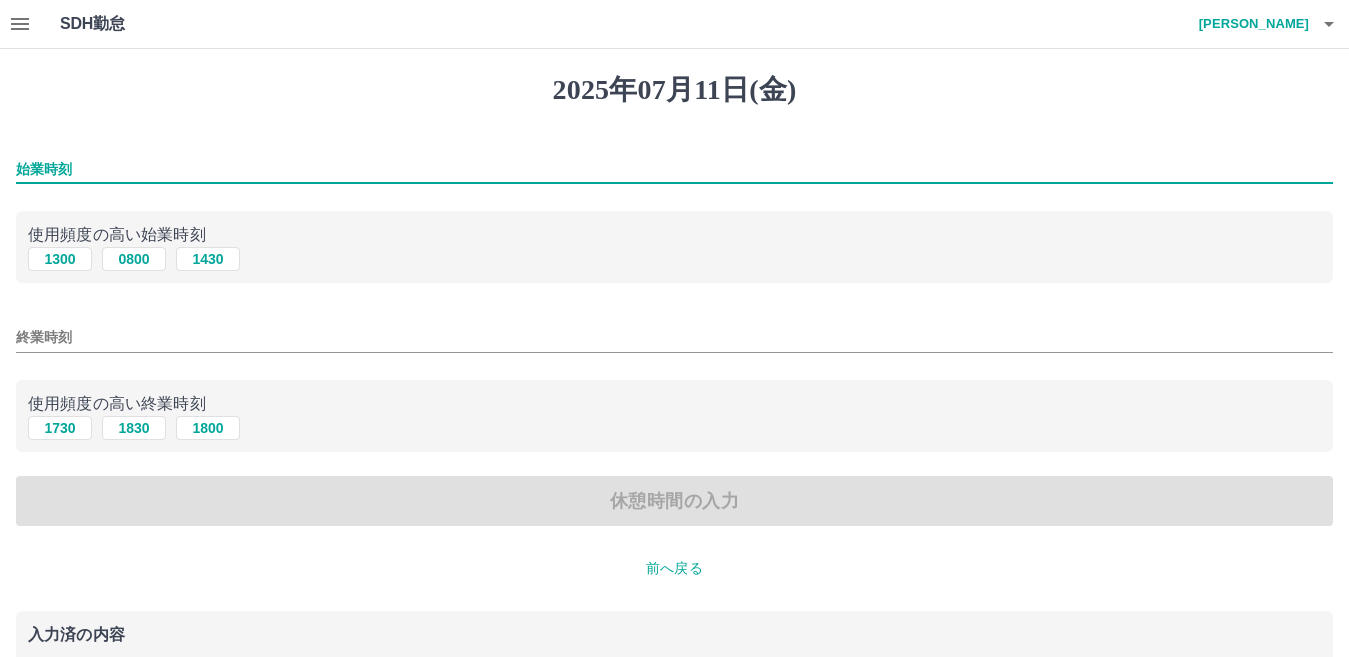 type on "****" 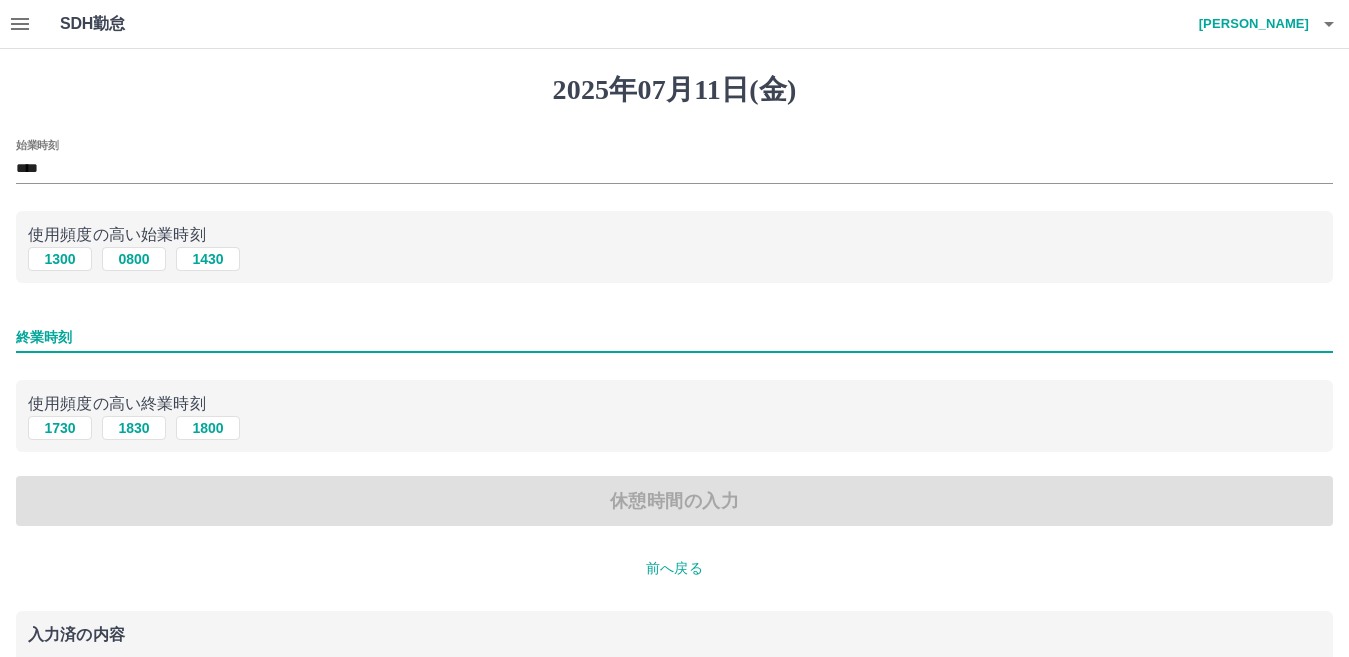 click on "終業時刻" at bounding box center [674, 337] 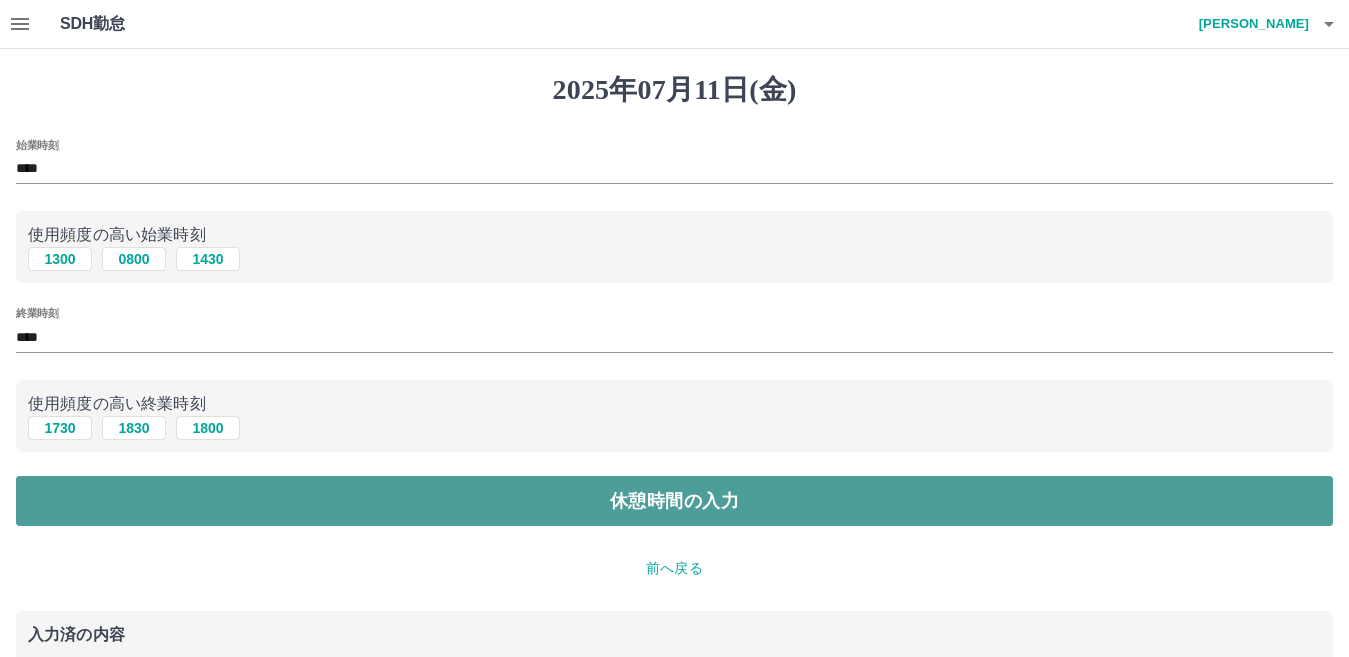 click on "休憩時間の入力" at bounding box center [674, 501] 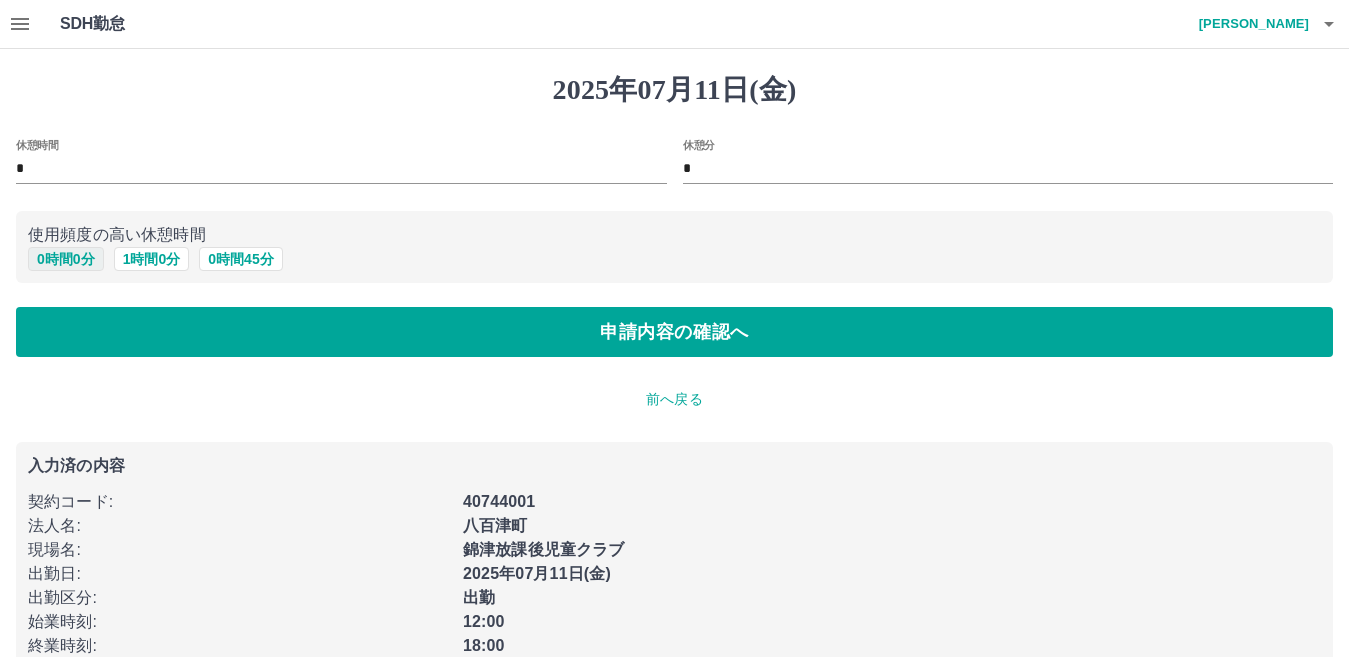 click on "0 時間 0 分" at bounding box center (66, 259) 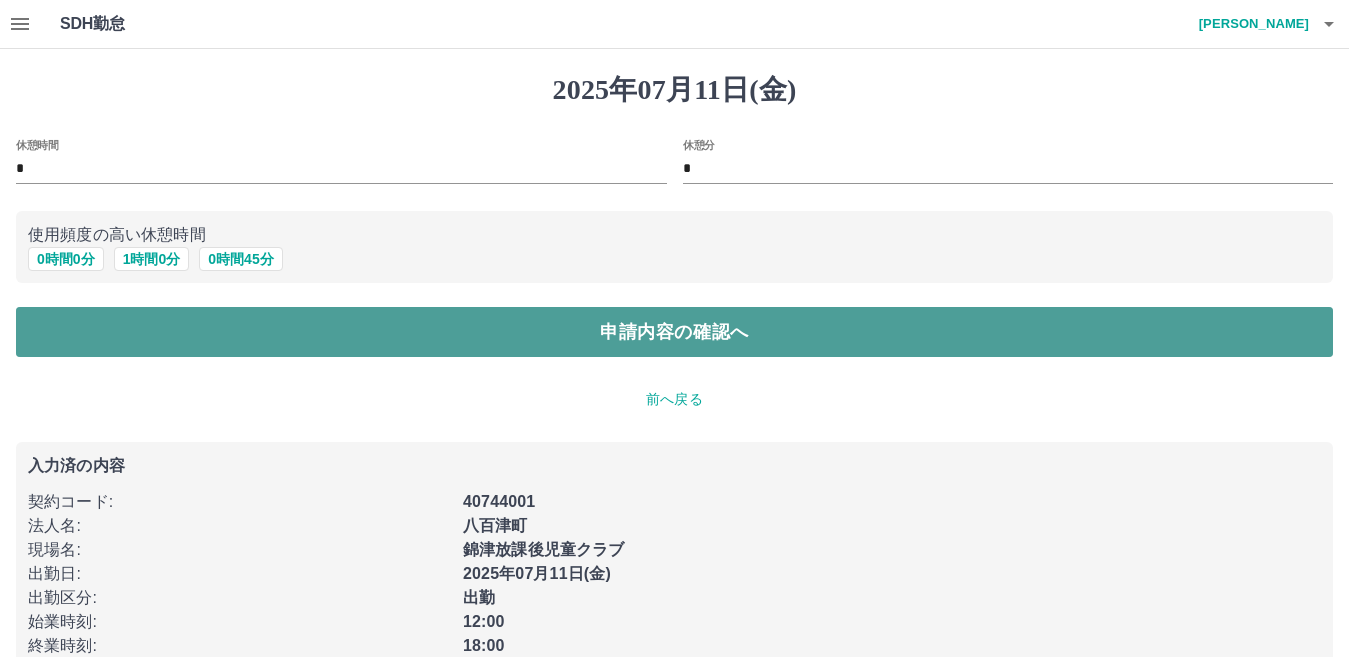 click on "申請内容の確認へ" at bounding box center [674, 332] 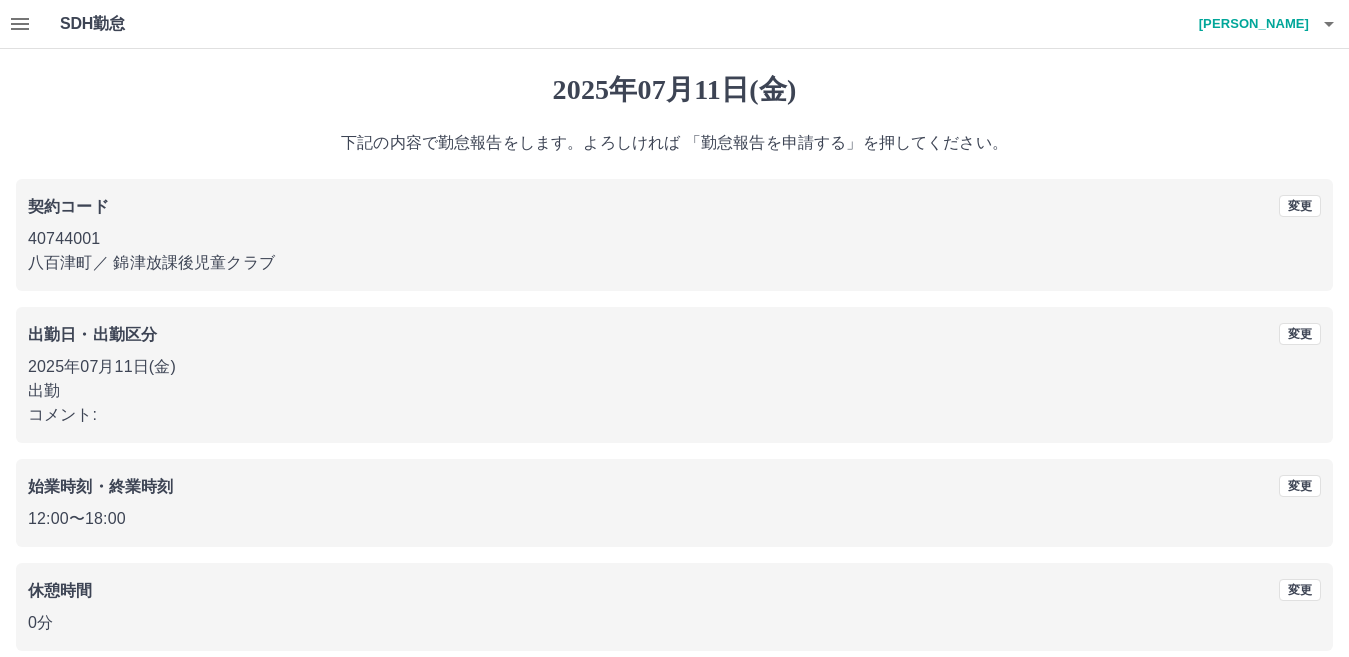scroll, scrollTop: 92, scrollLeft: 0, axis: vertical 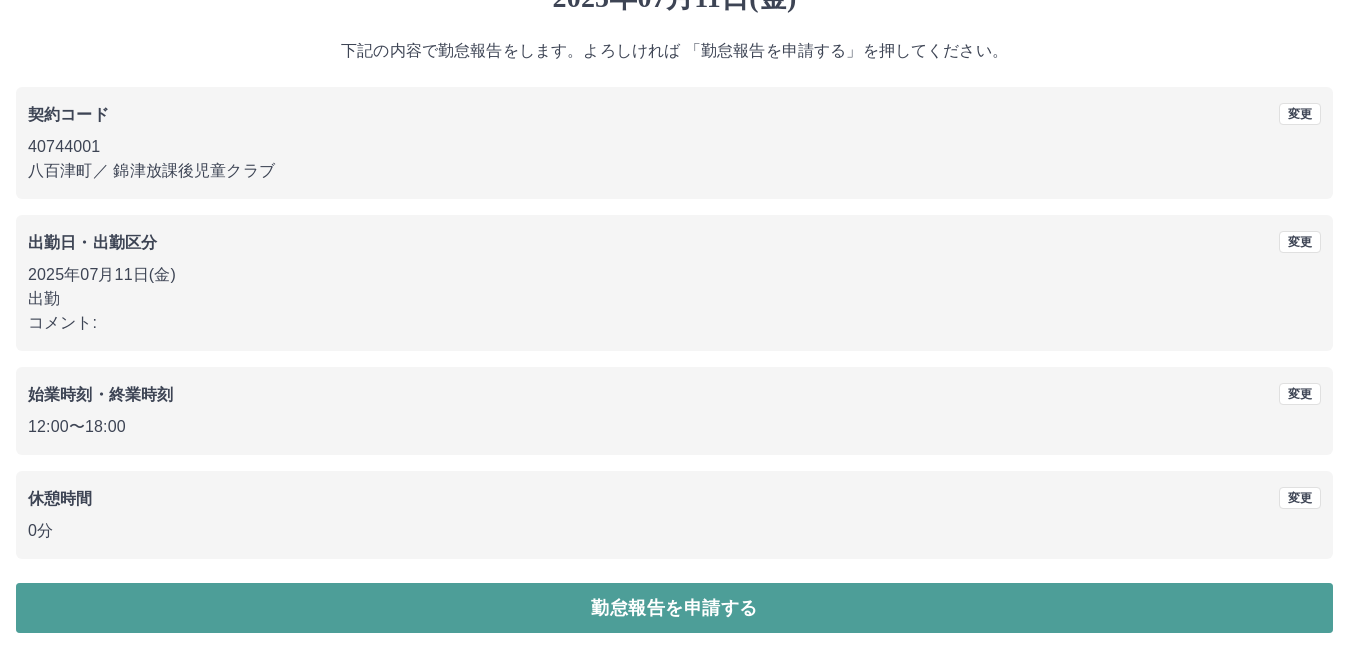 click on "勤怠報告を申請する" at bounding box center (674, 608) 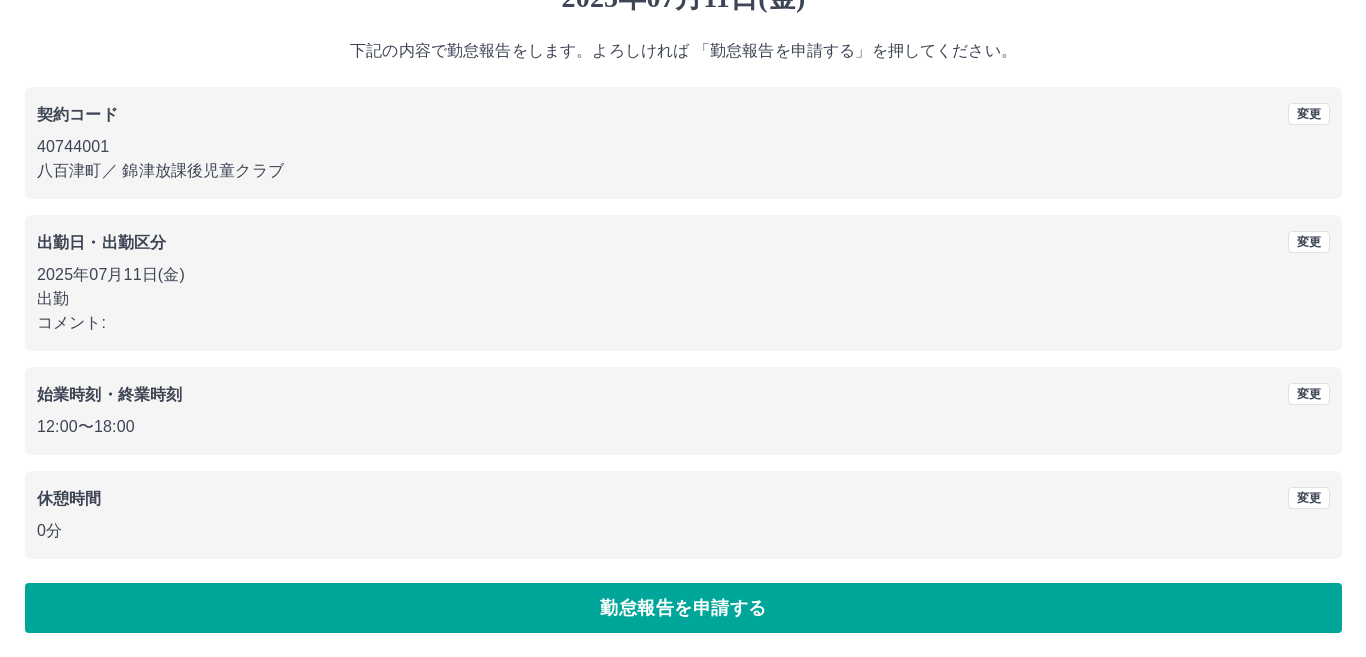 scroll, scrollTop: 0, scrollLeft: 0, axis: both 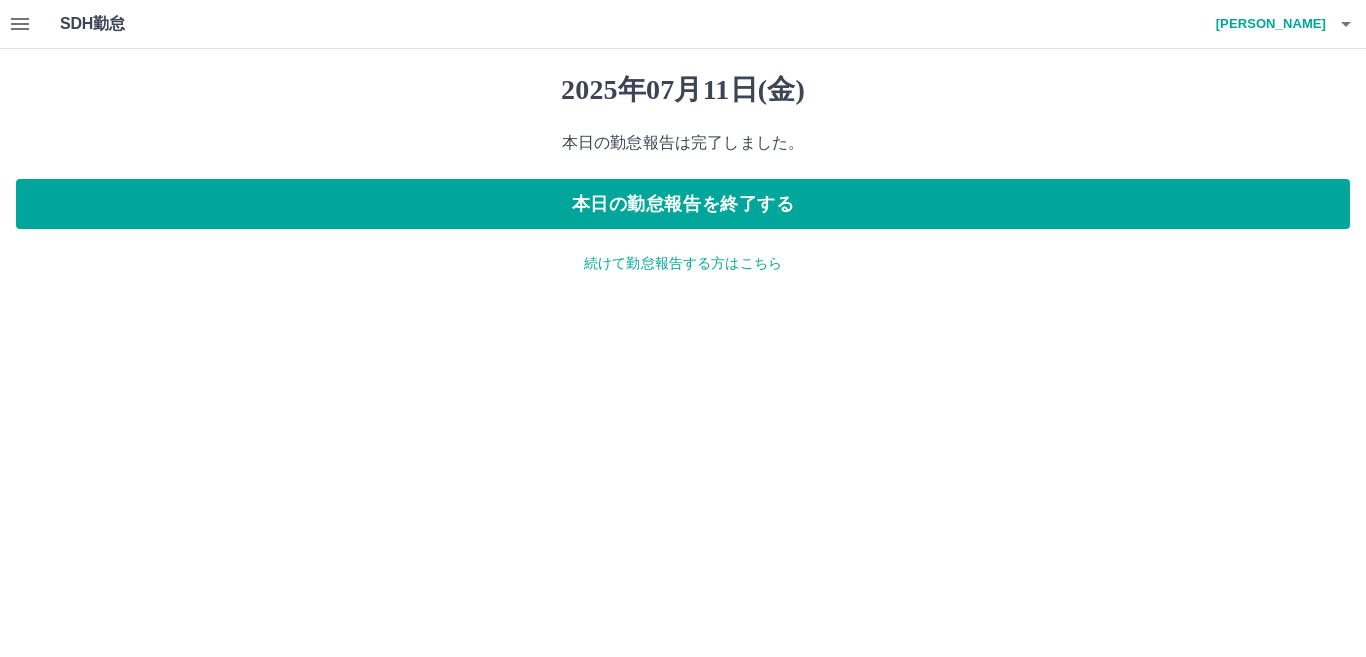 click on "続けて勤怠報告する方はこちら" at bounding box center [683, 263] 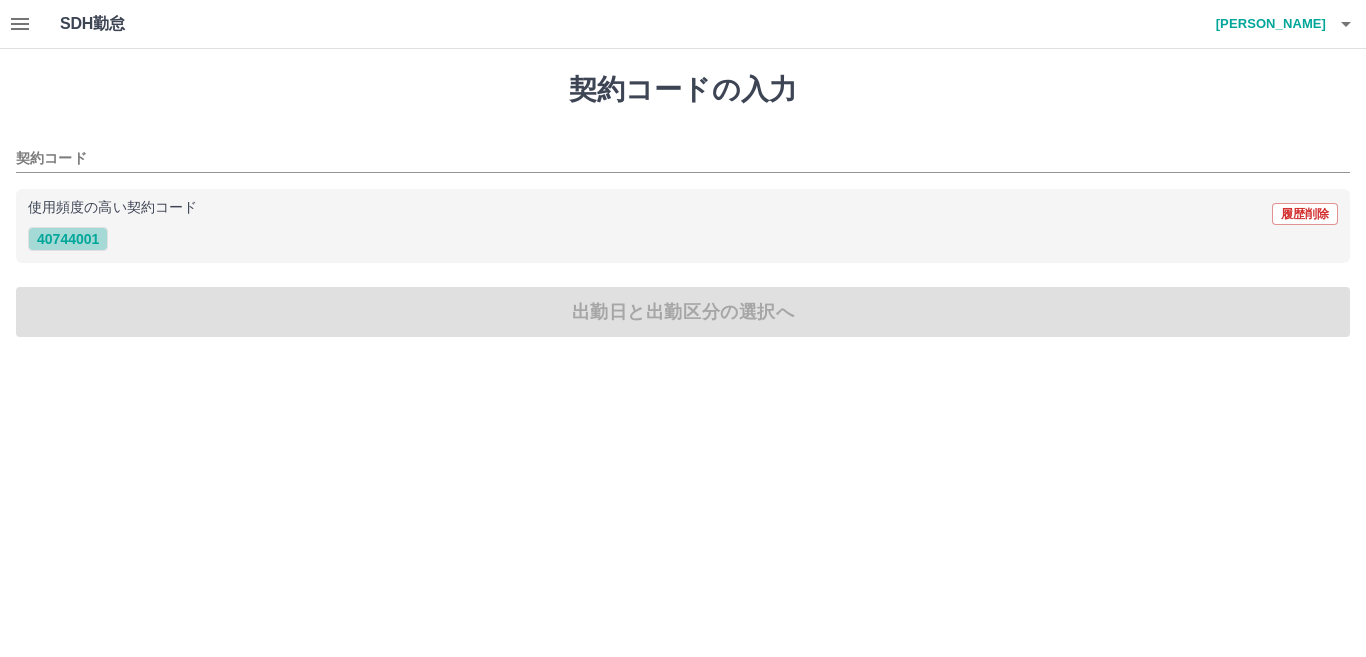 click on "40744001" at bounding box center (68, 239) 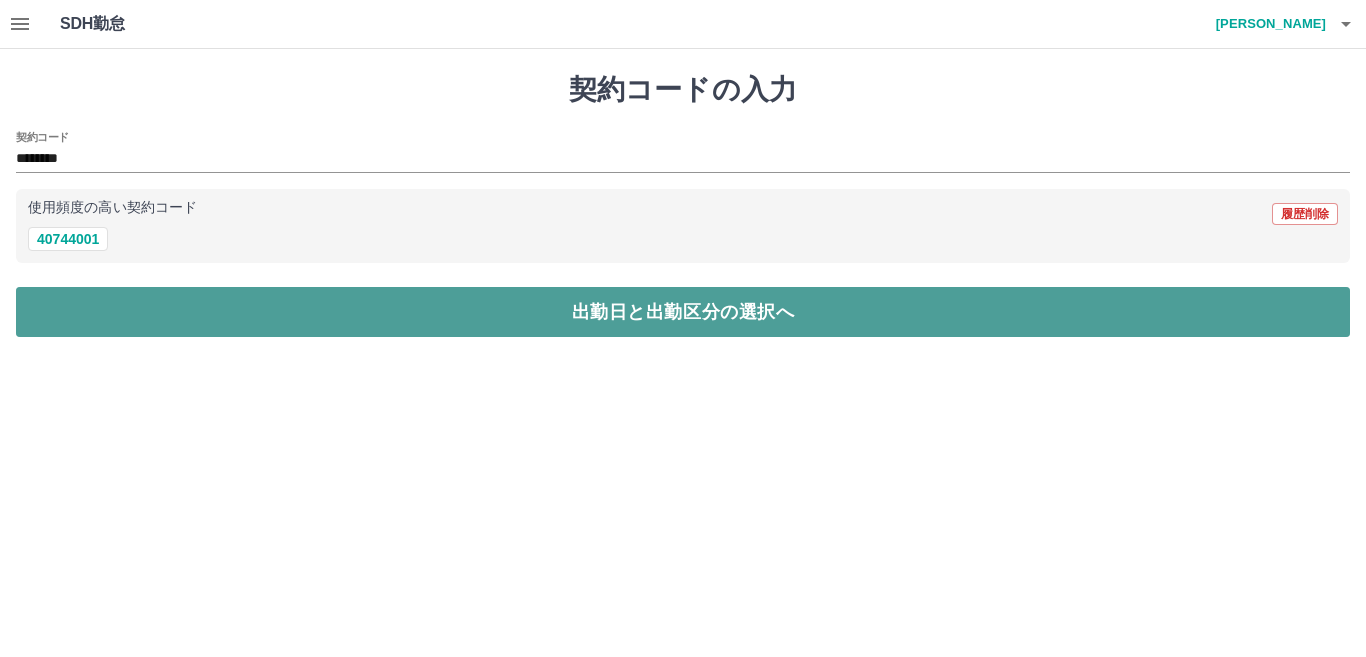 click on "出勤日と出勤区分の選択へ" at bounding box center [683, 312] 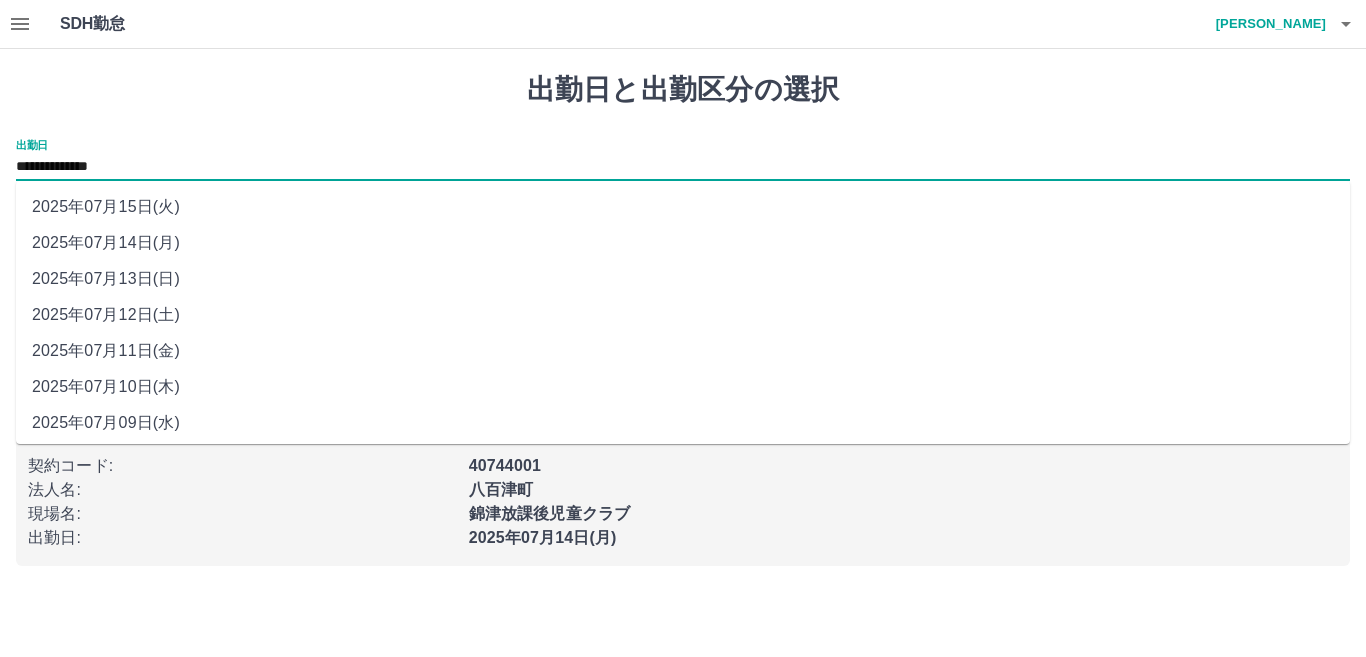 click on "**********" at bounding box center [683, 167] 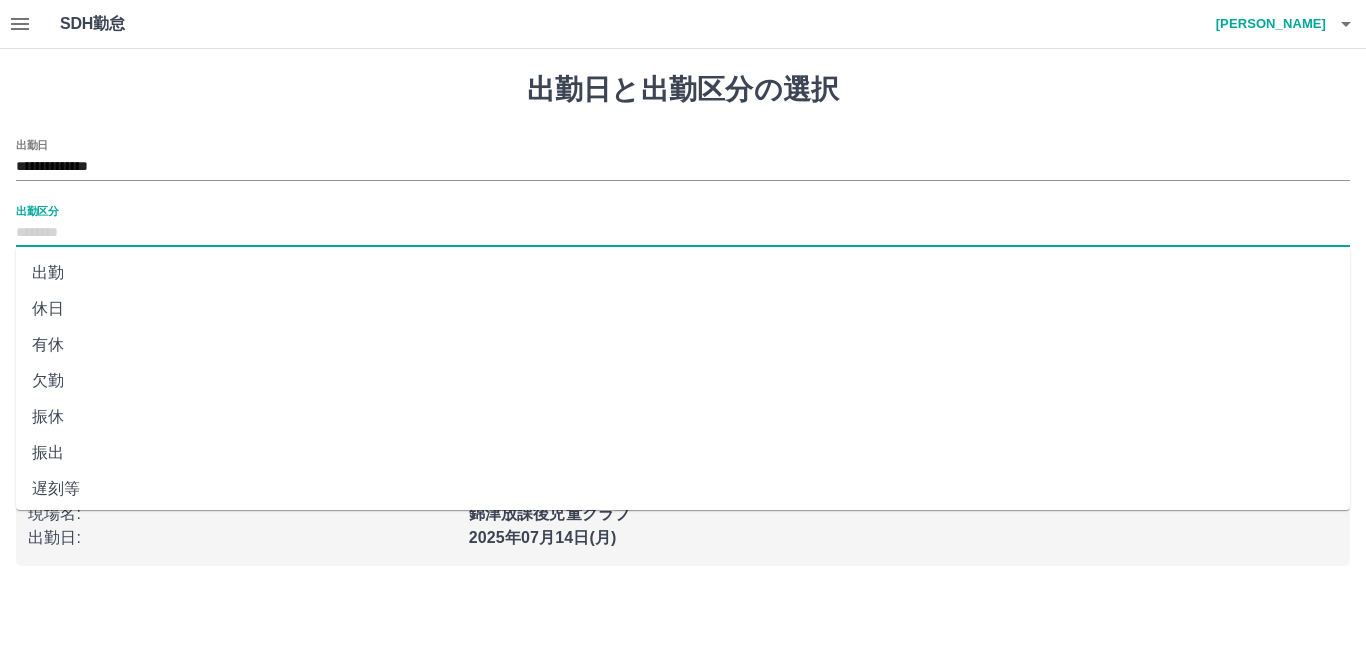 click on "出勤区分" at bounding box center [683, 233] 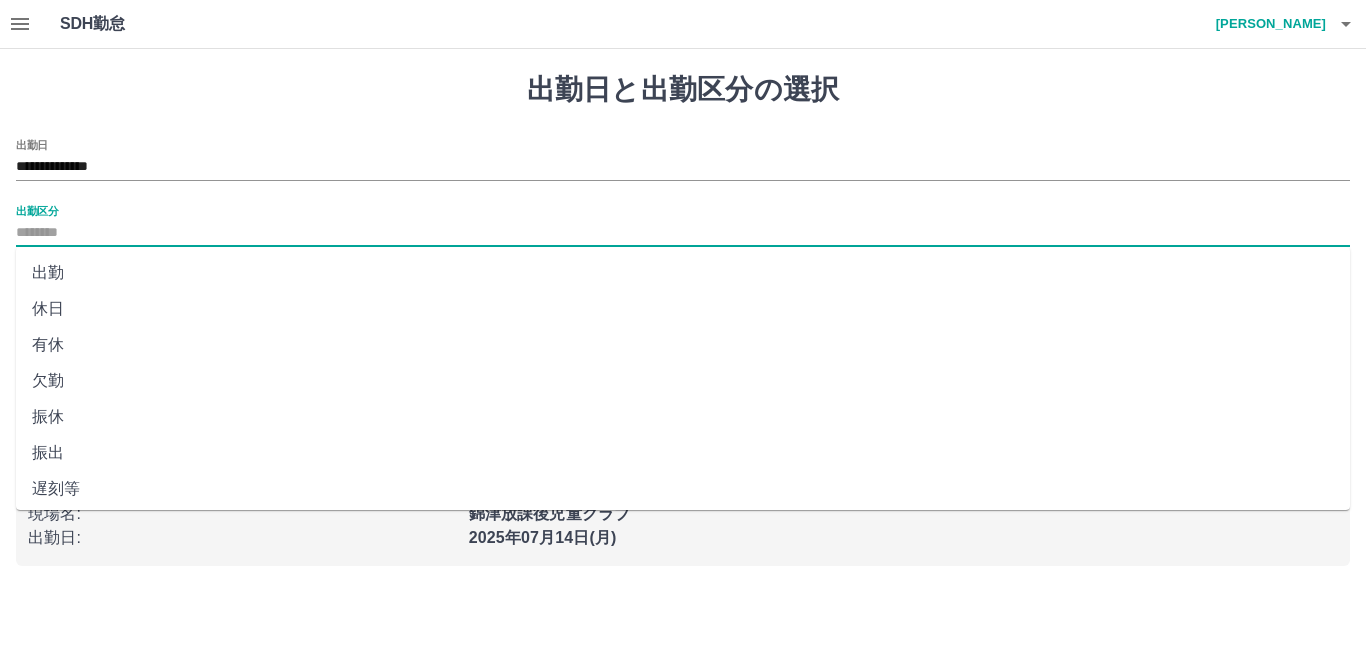 click on "休日" at bounding box center (683, 309) 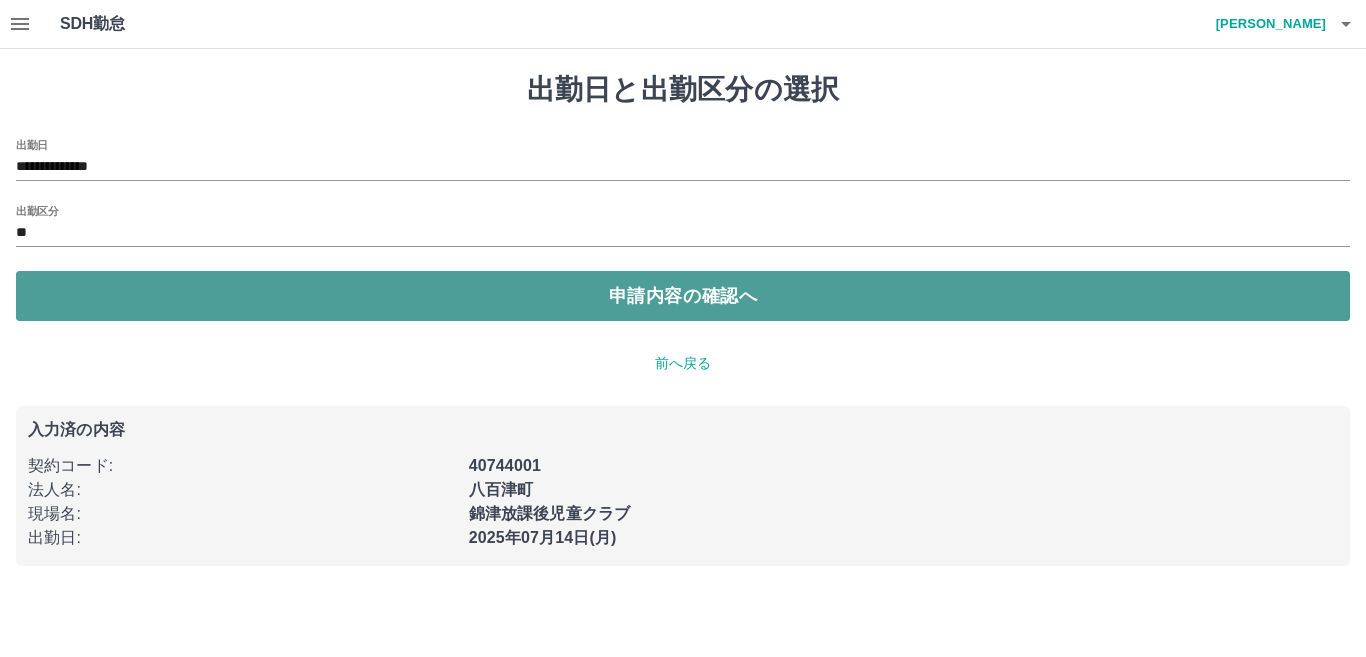 click on "申請内容の確認へ" at bounding box center [683, 296] 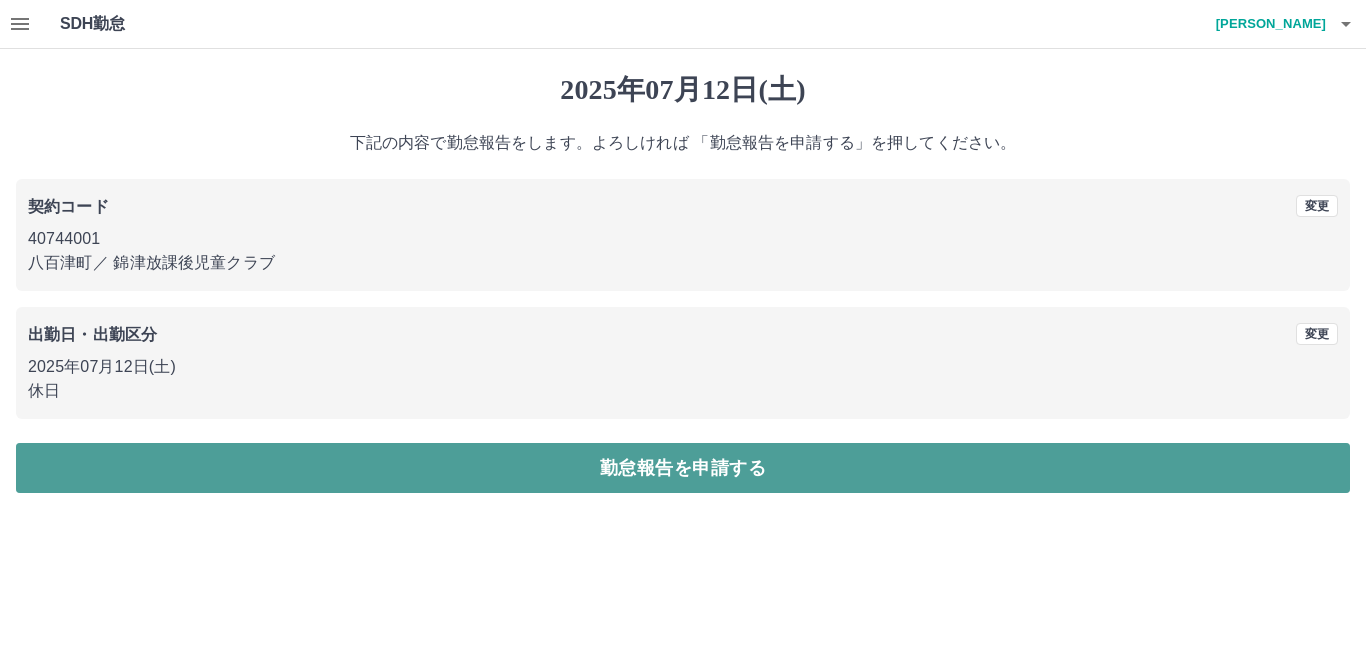 click on "勤怠報告を申請する" at bounding box center (683, 468) 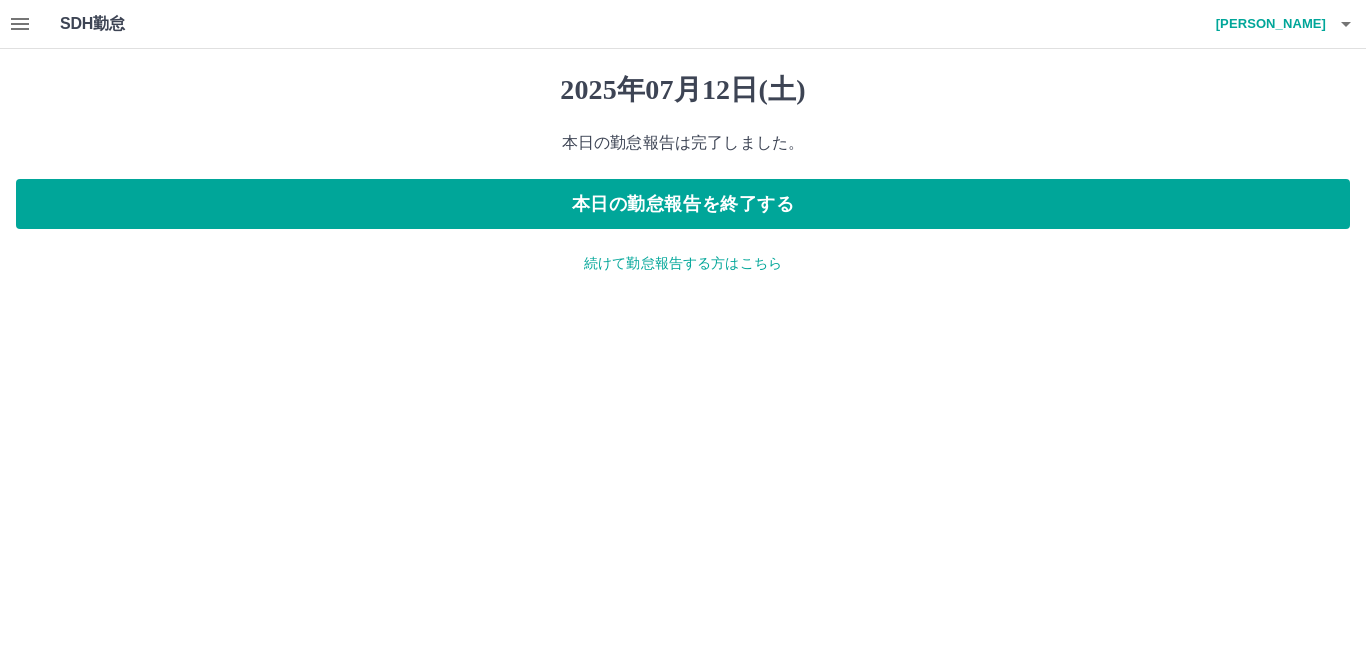 click on "続けて勤怠報告する方はこちら" at bounding box center [683, 263] 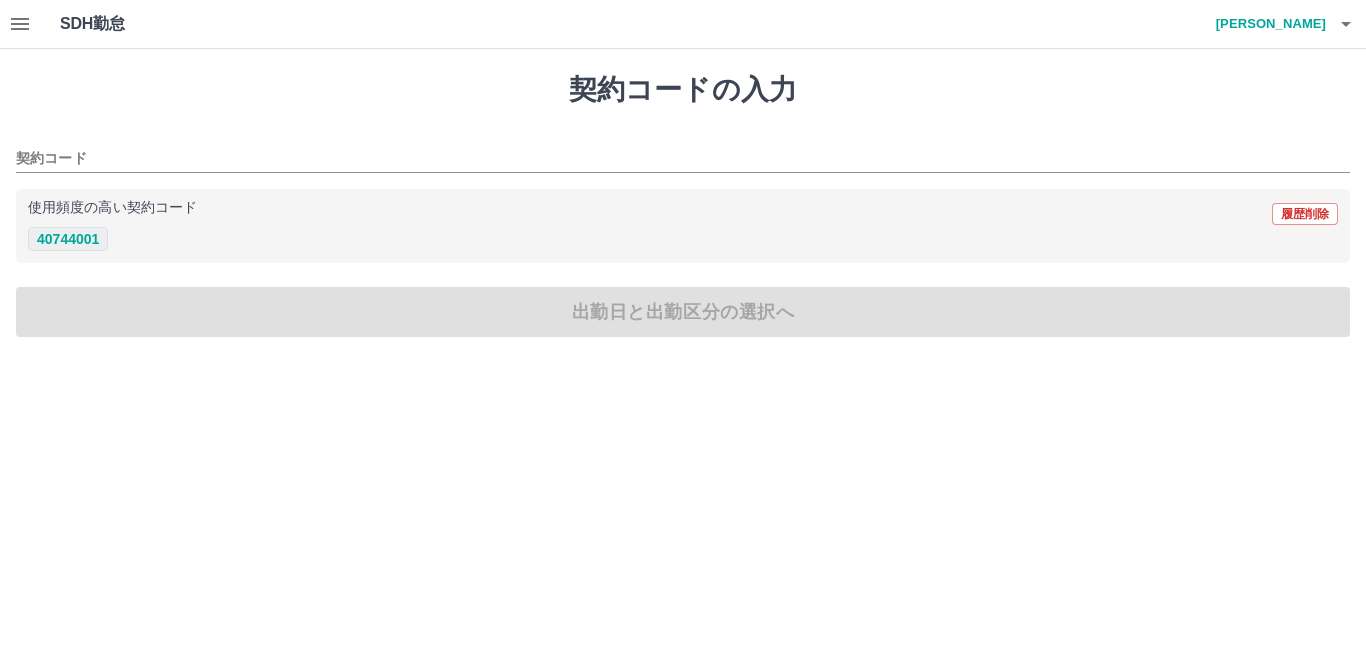 click on "40744001" at bounding box center [68, 239] 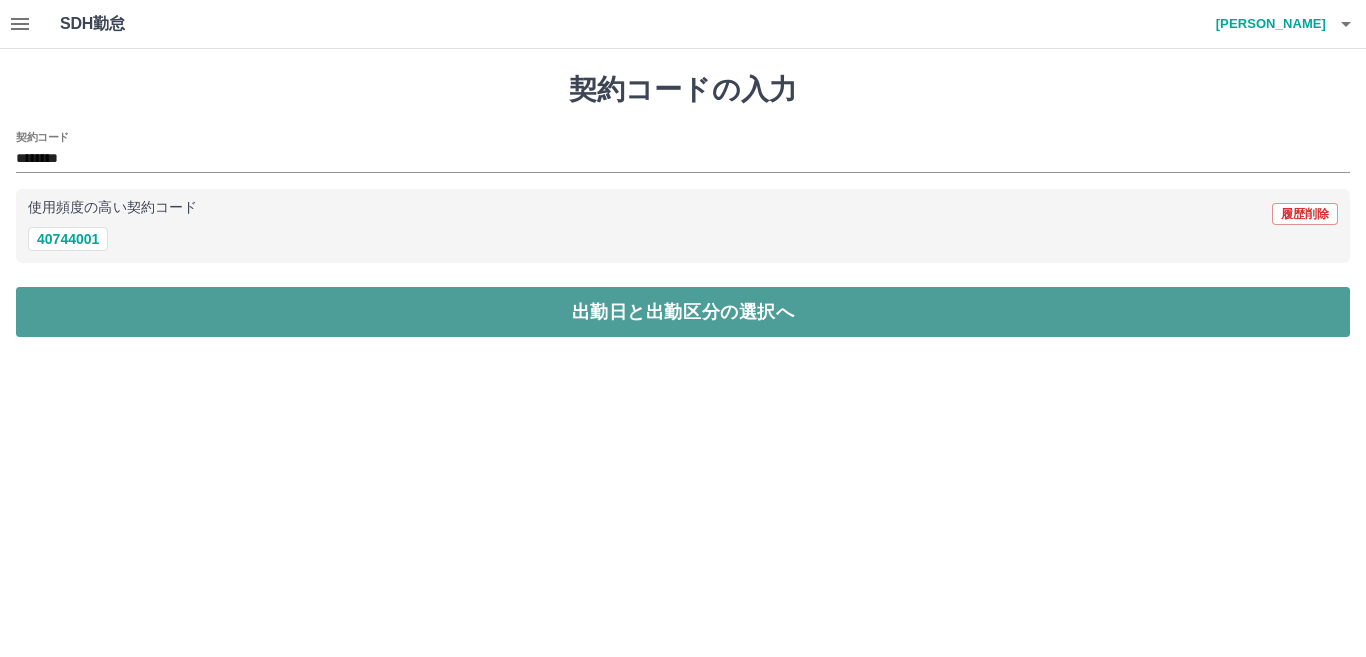 click on "出勤日と出勤区分の選択へ" at bounding box center [683, 312] 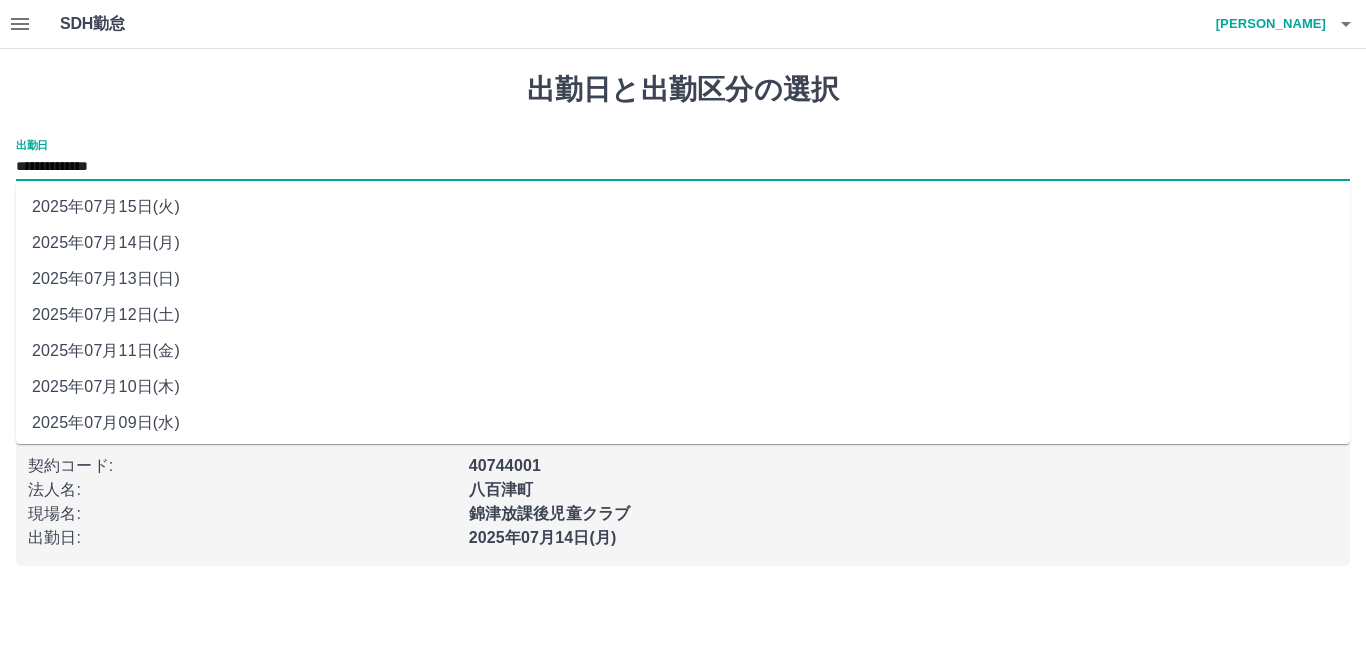 click on "**********" at bounding box center [683, 167] 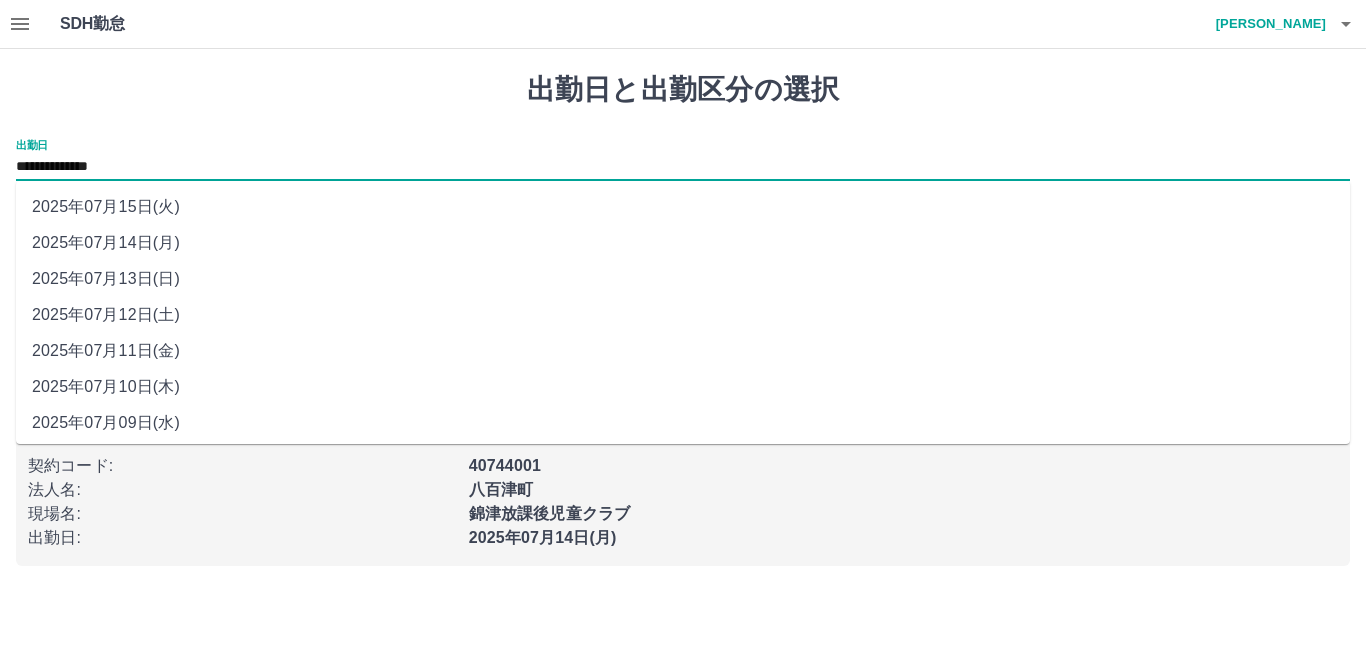 click on "2025年07月13日(日)" at bounding box center (683, 279) 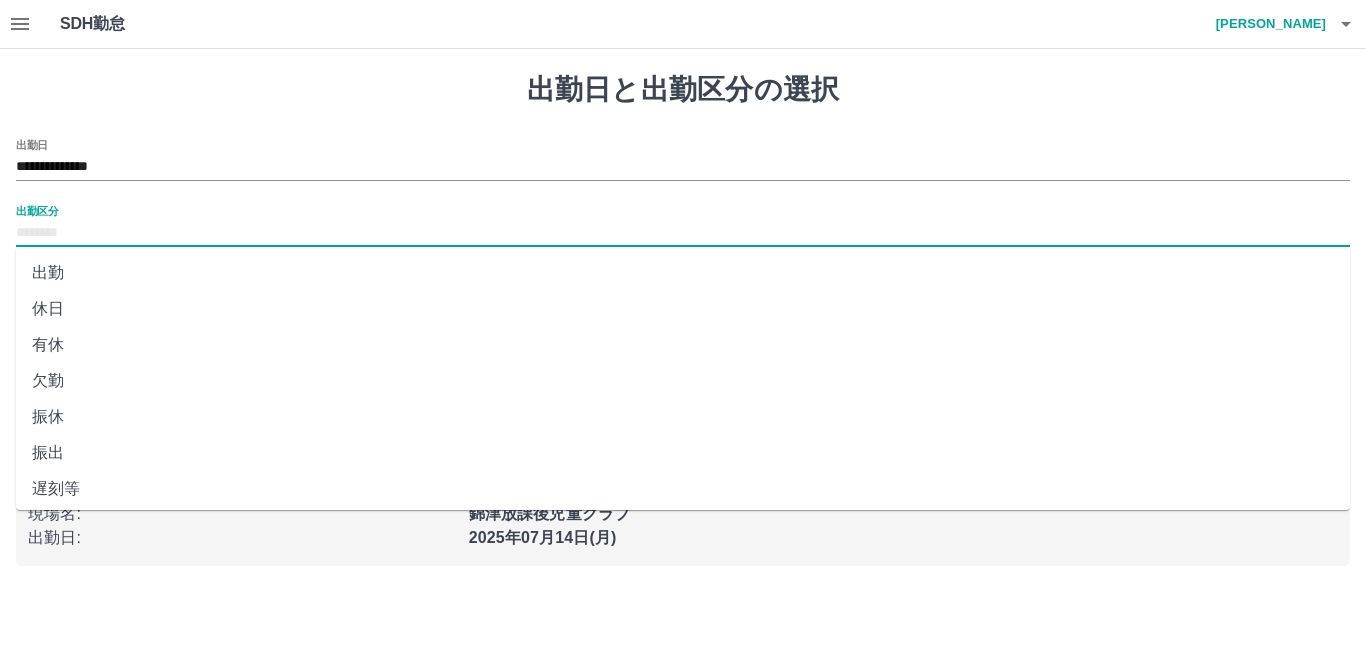 click on "出勤区分" at bounding box center (683, 233) 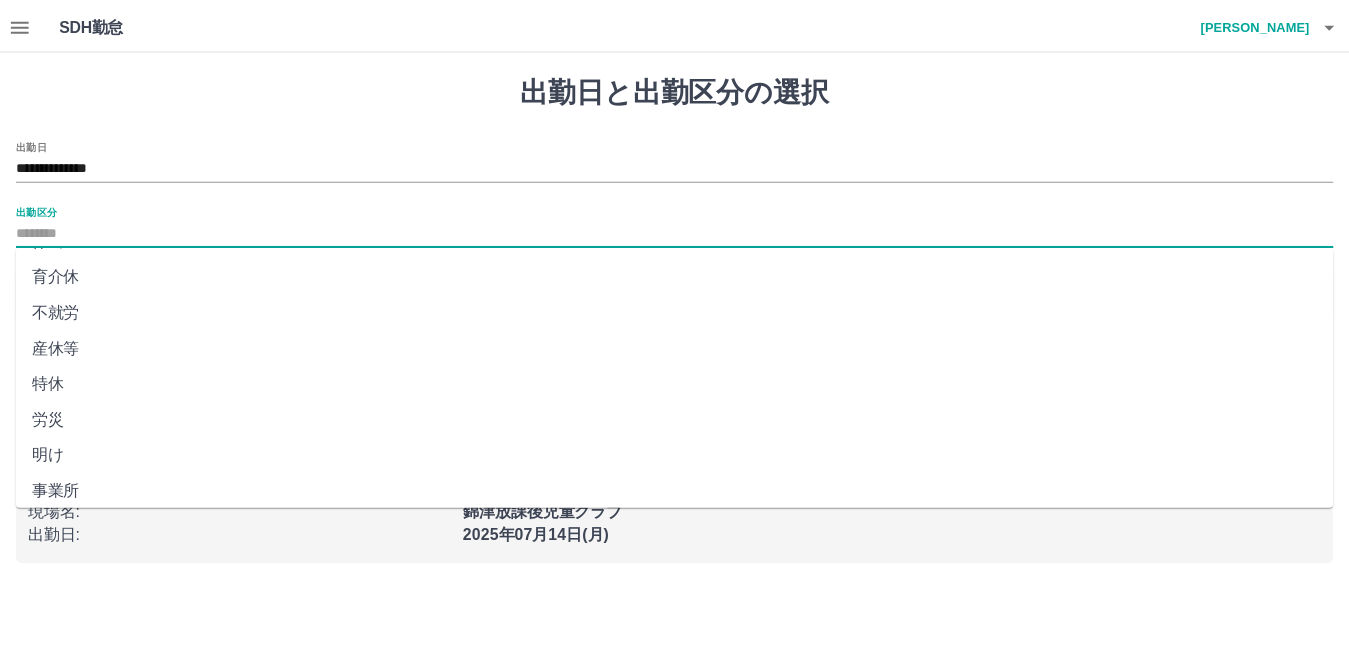 scroll, scrollTop: 401, scrollLeft: 0, axis: vertical 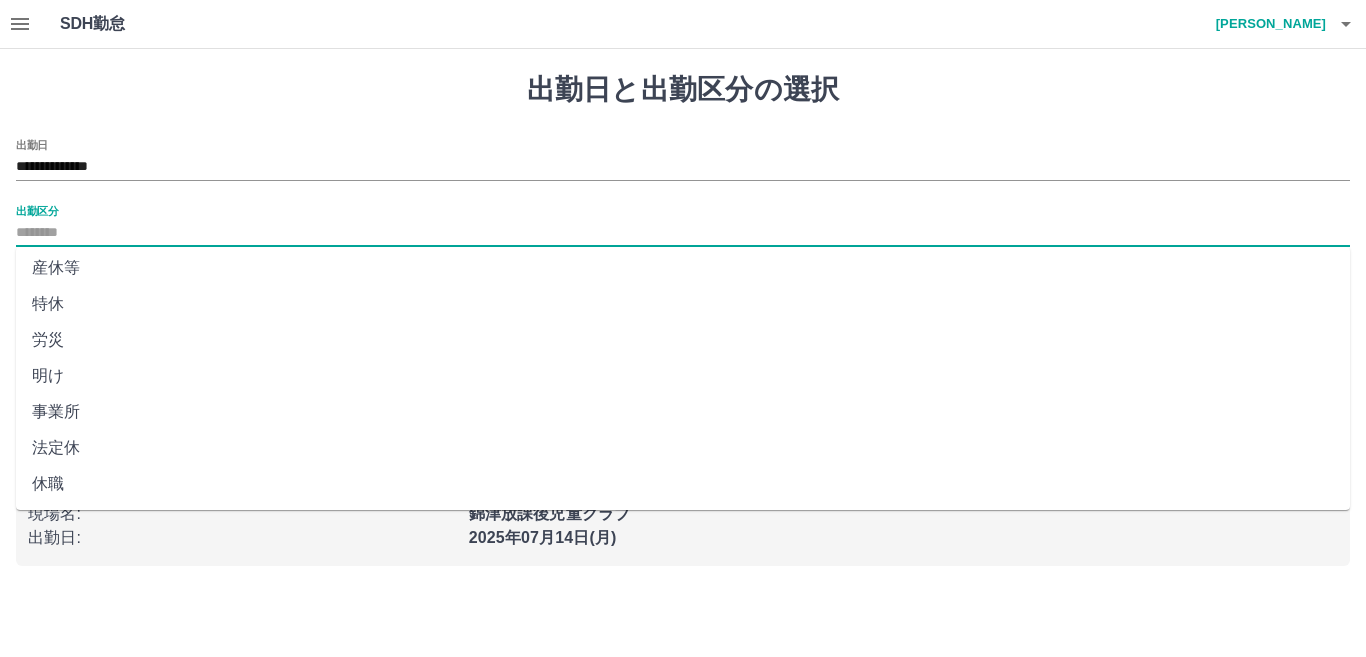 click on "法定休" at bounding box center [683, 448] 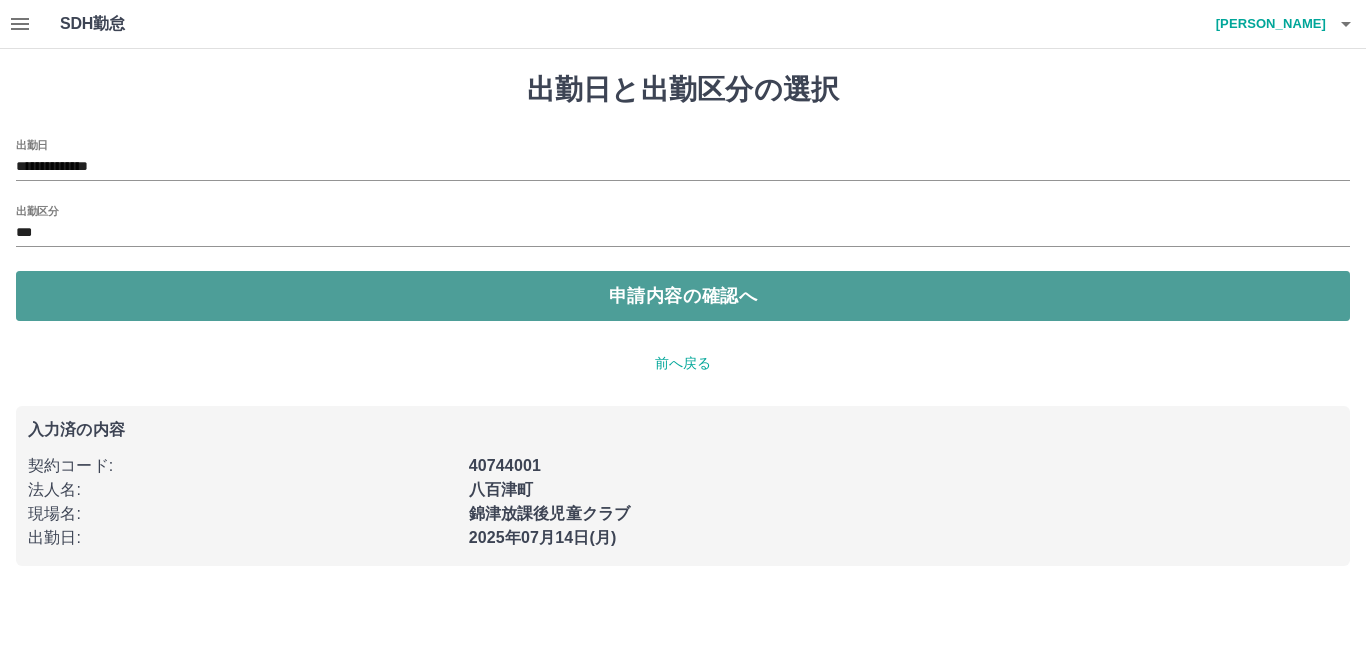 click on "申請内容の確認へ" at bounding box center (683, 296) 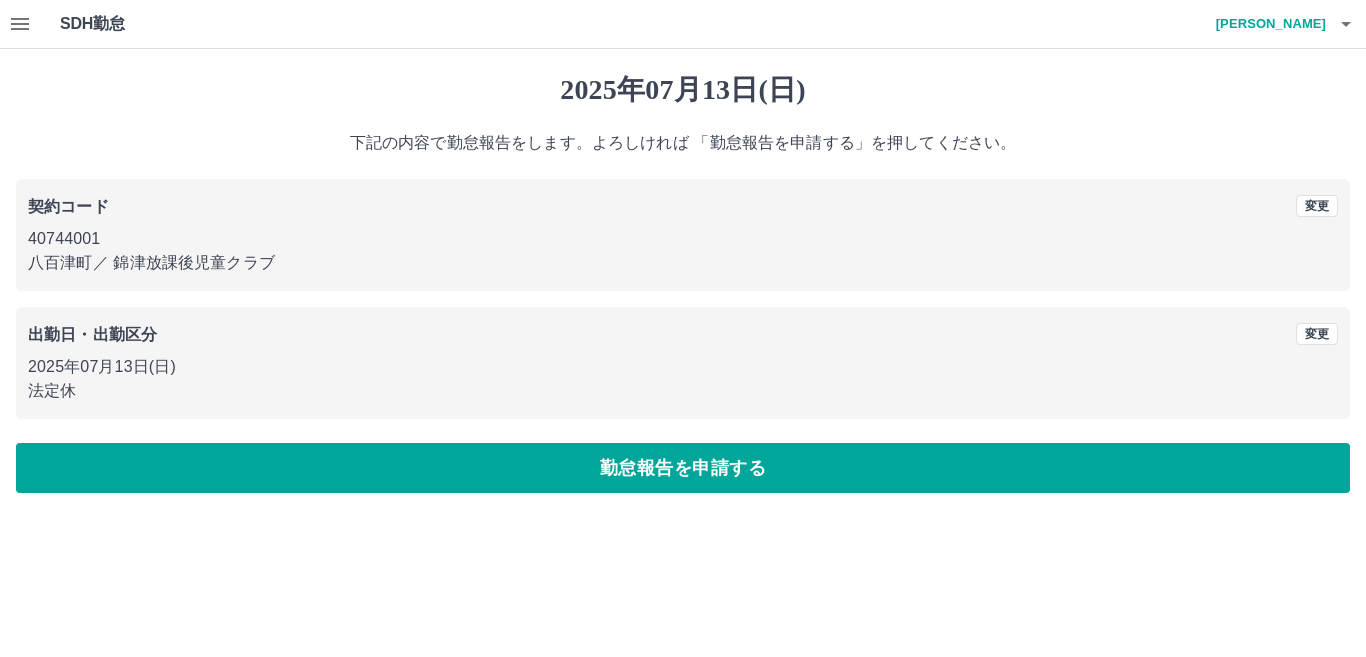 click on "勤怠報告を申請する" at bounding box center (683, 468) 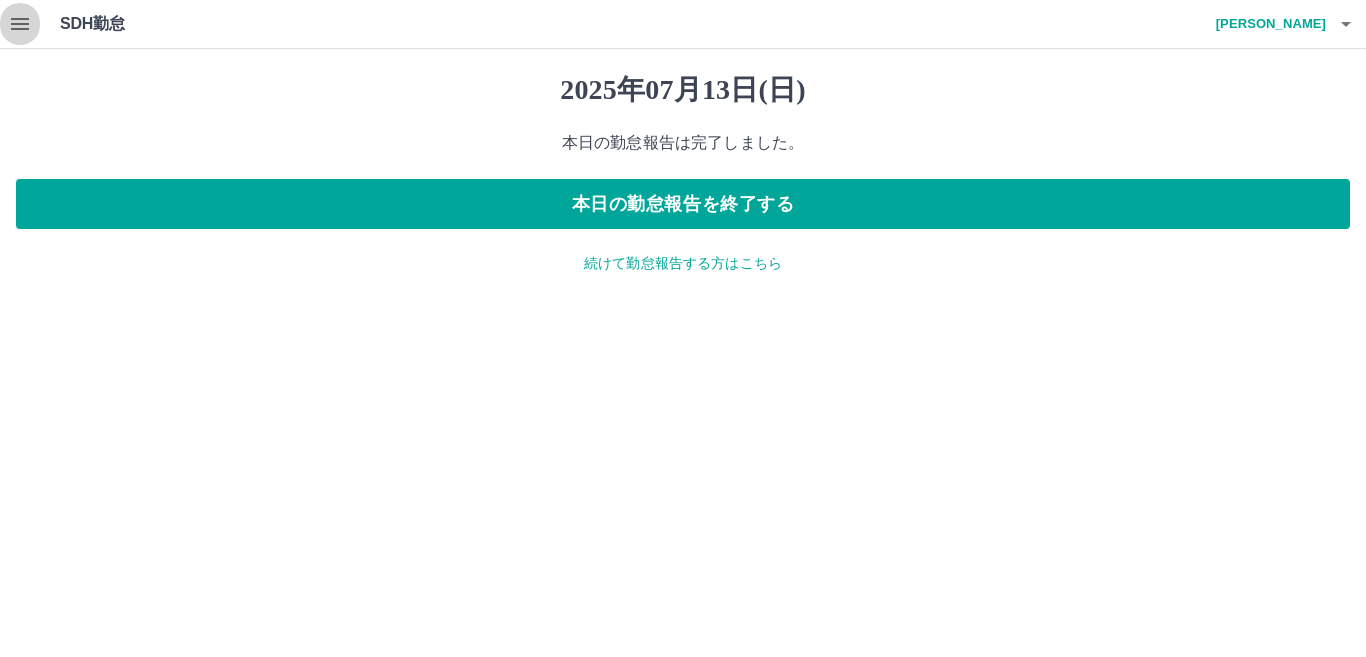 click 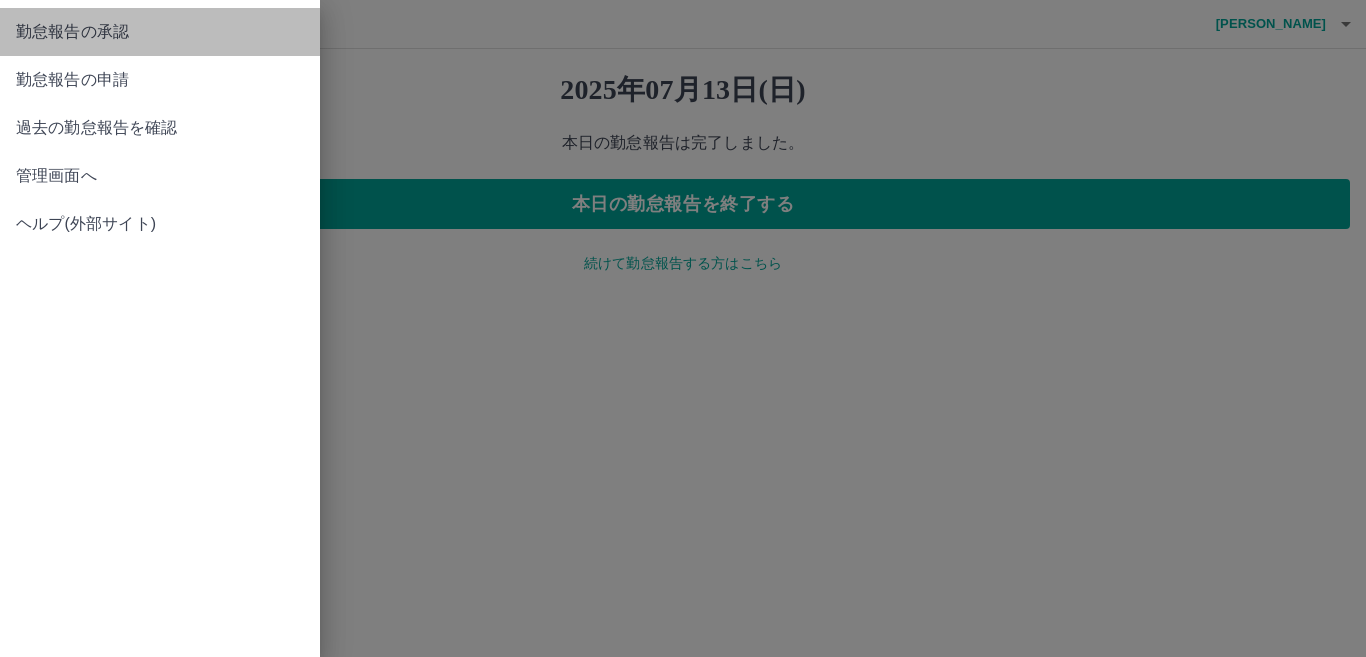 click on "勤怠報告の承認" at bounding box center (160, 32) 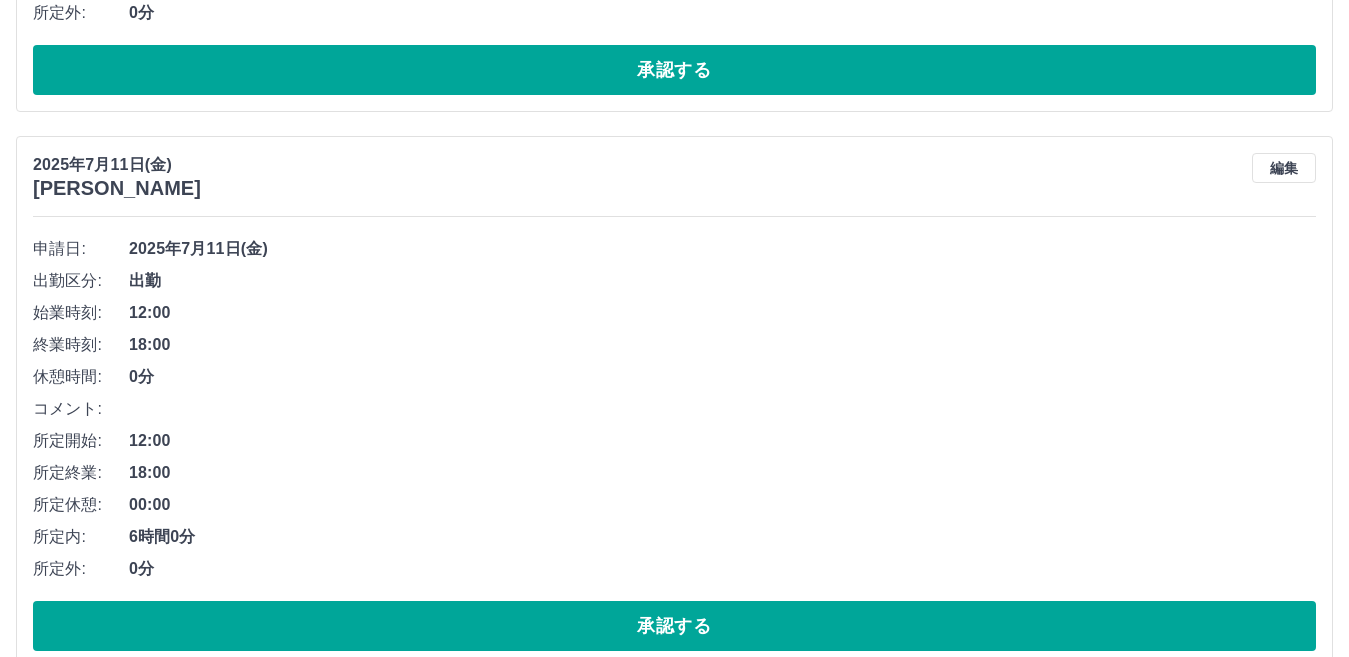 scroll, scrollTop: 4200, scrollLeft: 0, axis: vertical 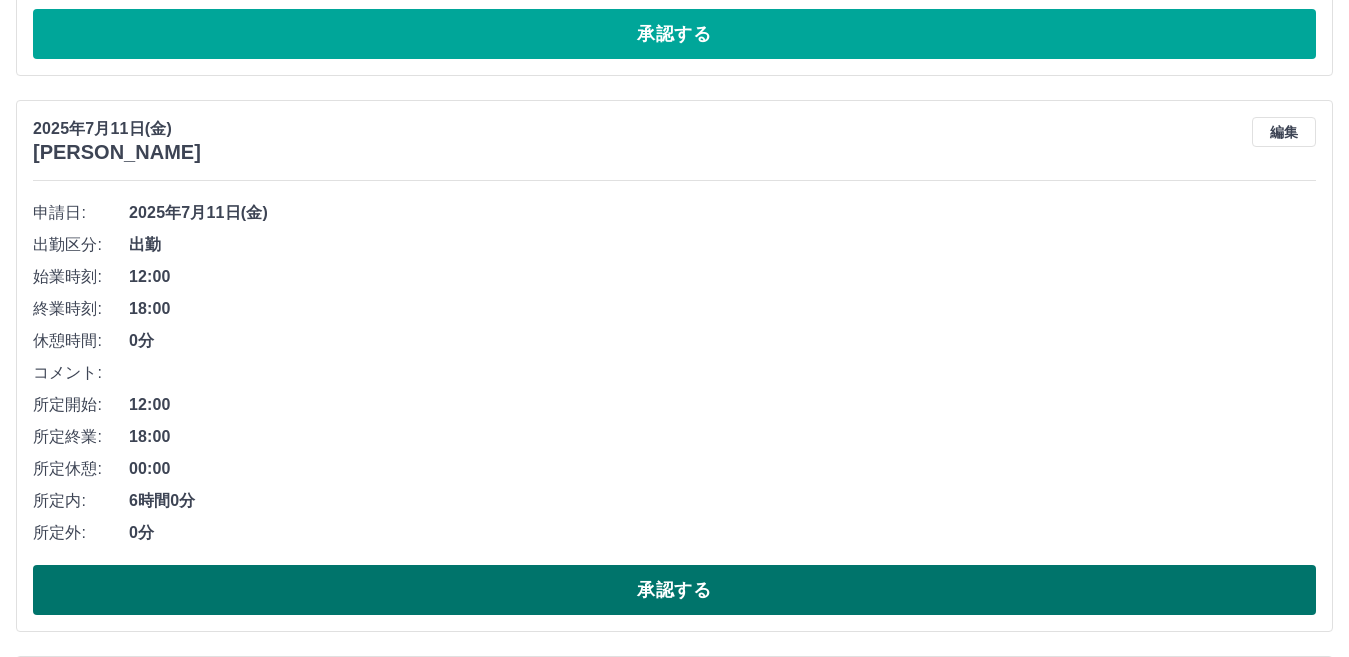 click on "承認する" at bounding box center [674, 590] 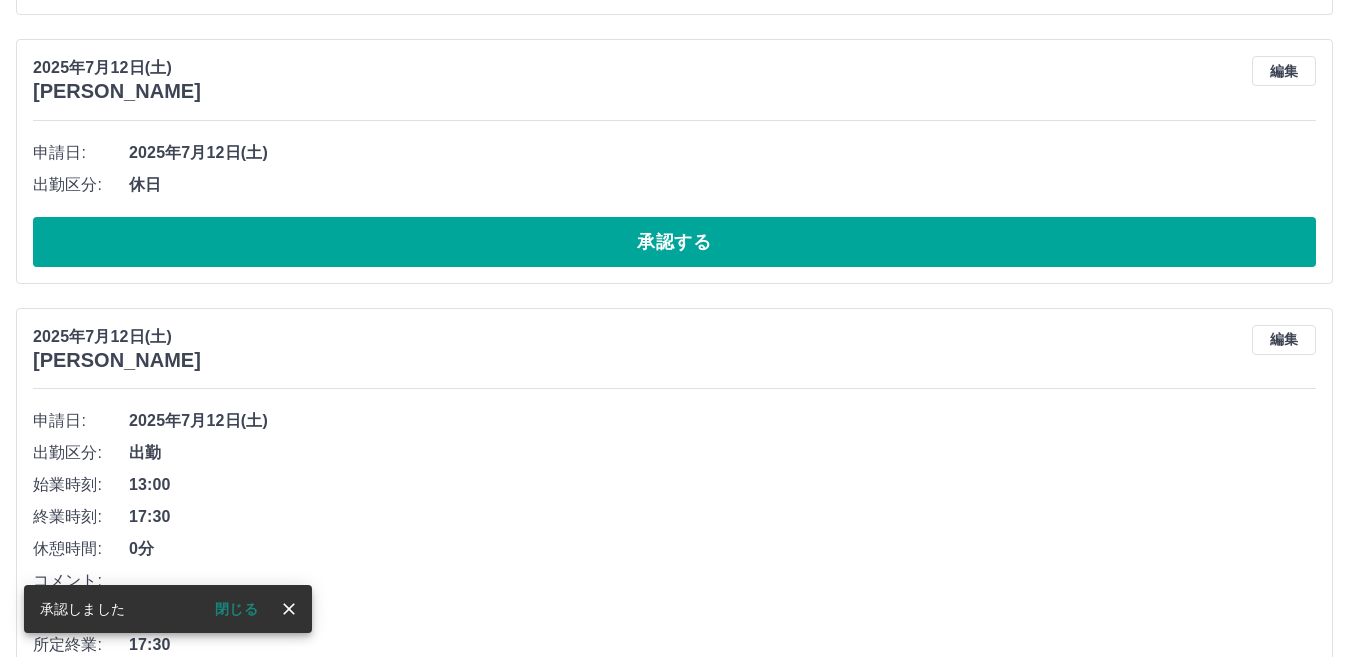 scroll, scrollTop: 3400, scrollLeft: 0, axis: vertical 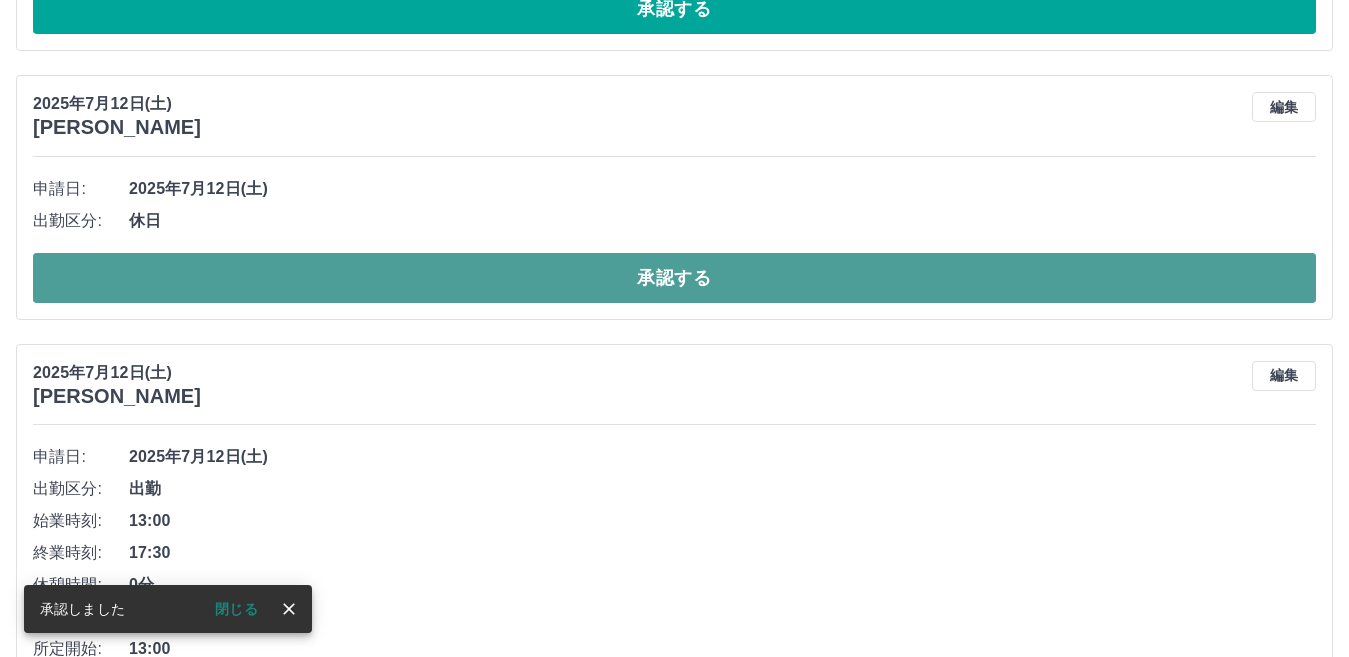 click on "承認する" at bounding box center (674, 278) 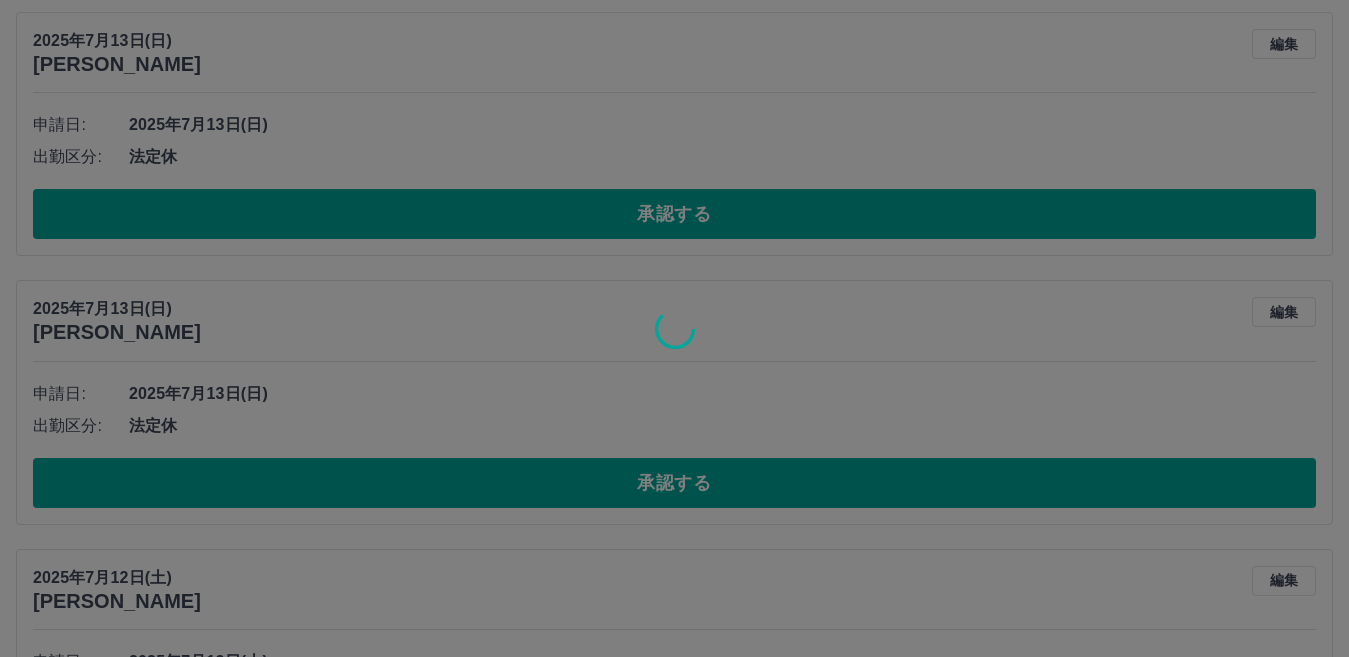 scroll, scrollTop: 2100, scrollLeft: 0, axis: vertical 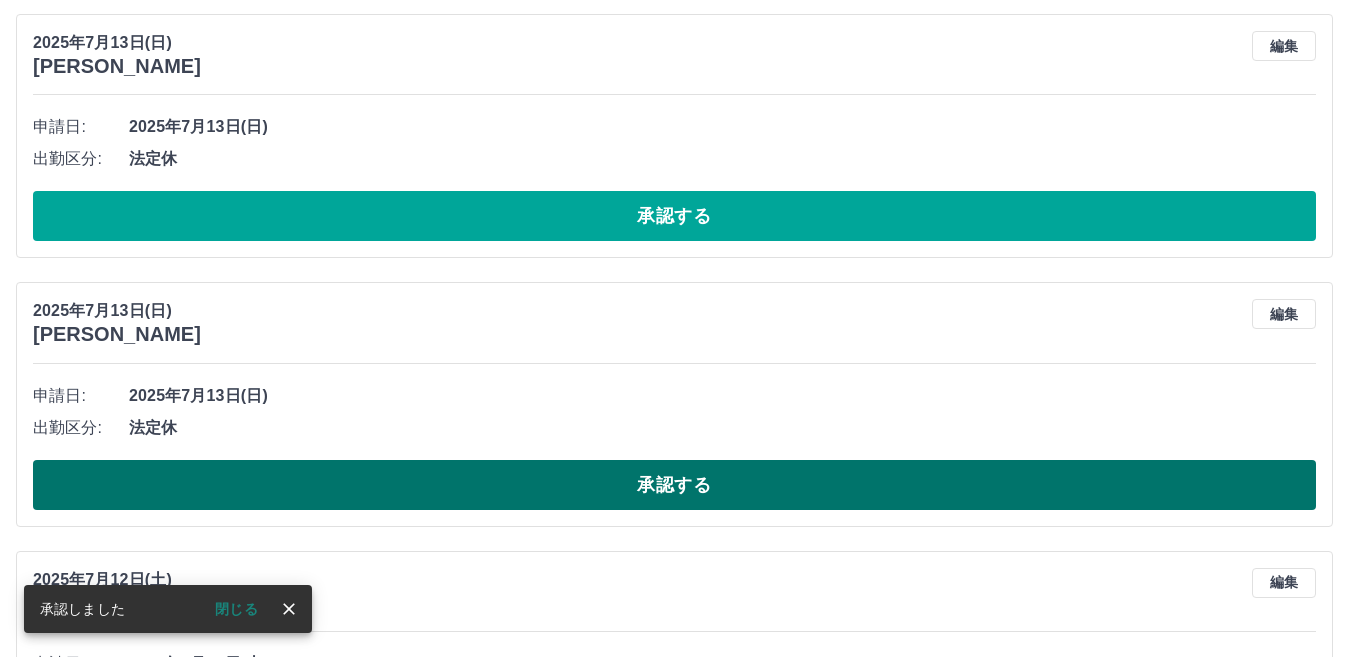 click on "承認する" at bounding box center (674, 485) 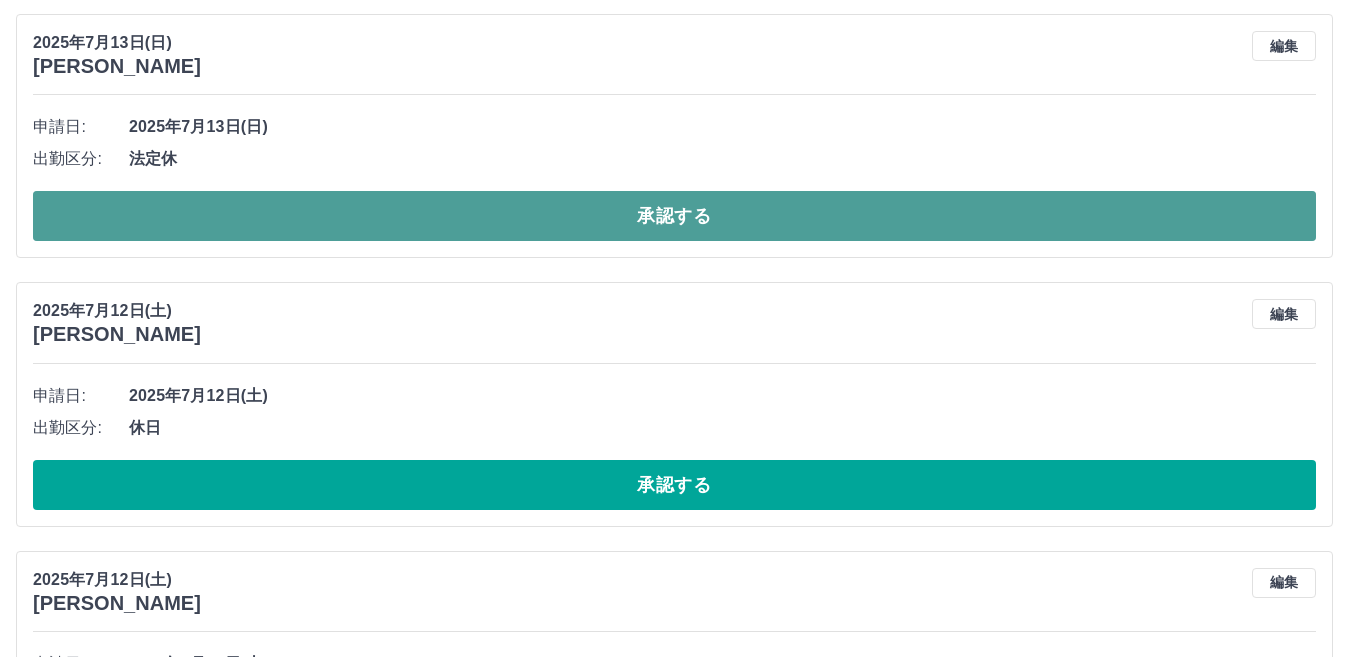 click on "承認する" at bounding box center [674, 216] 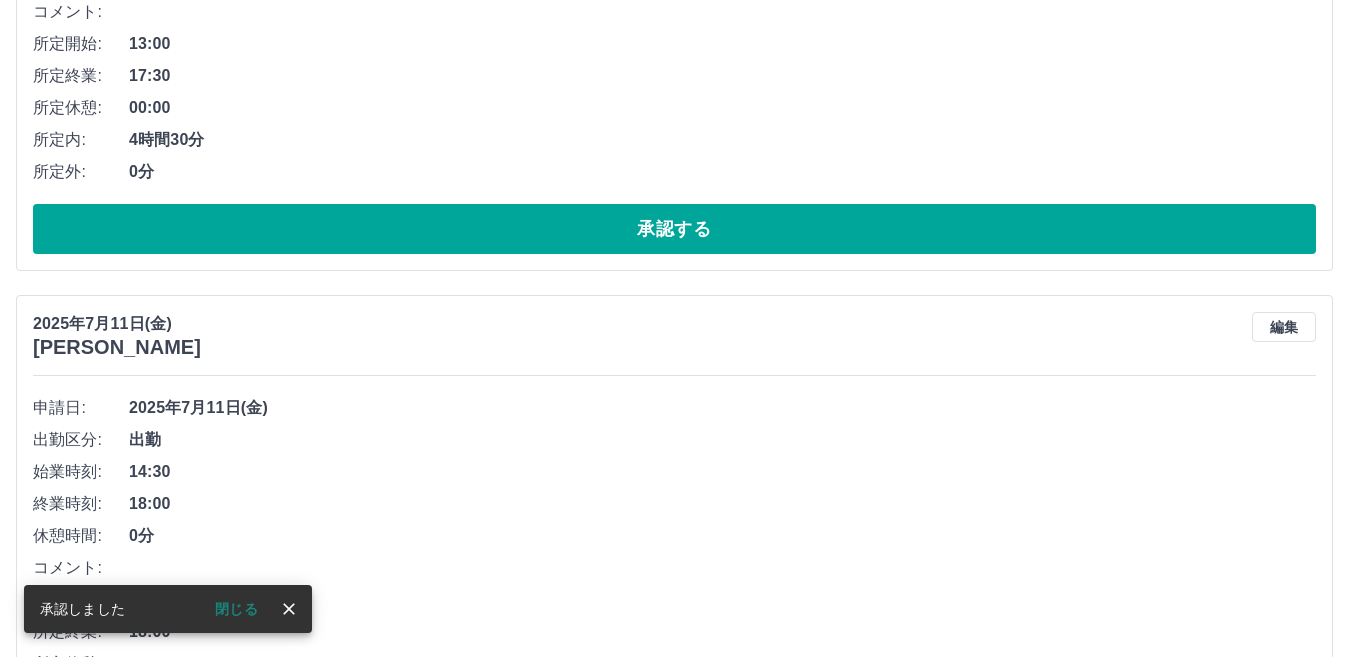 scroll, scrollTop: 2932, scrollLeft: 0, axis: vertical 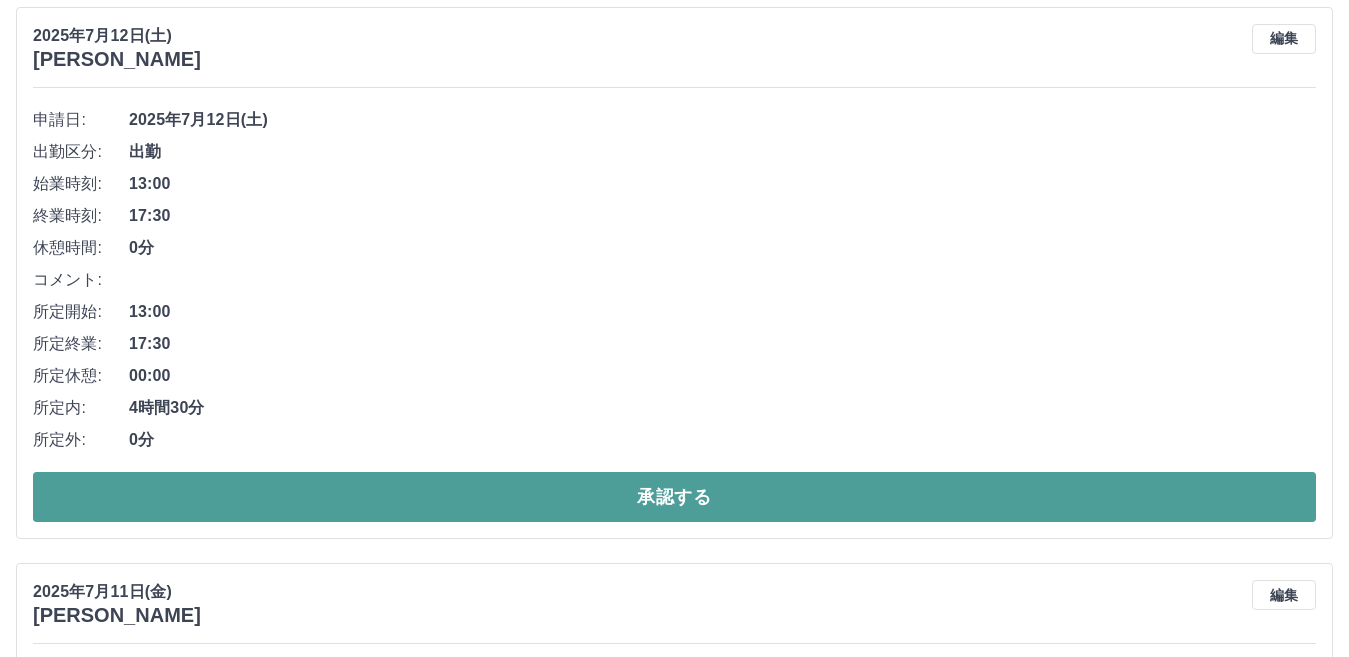 click on "承認する" at bounding box center [674, 497] 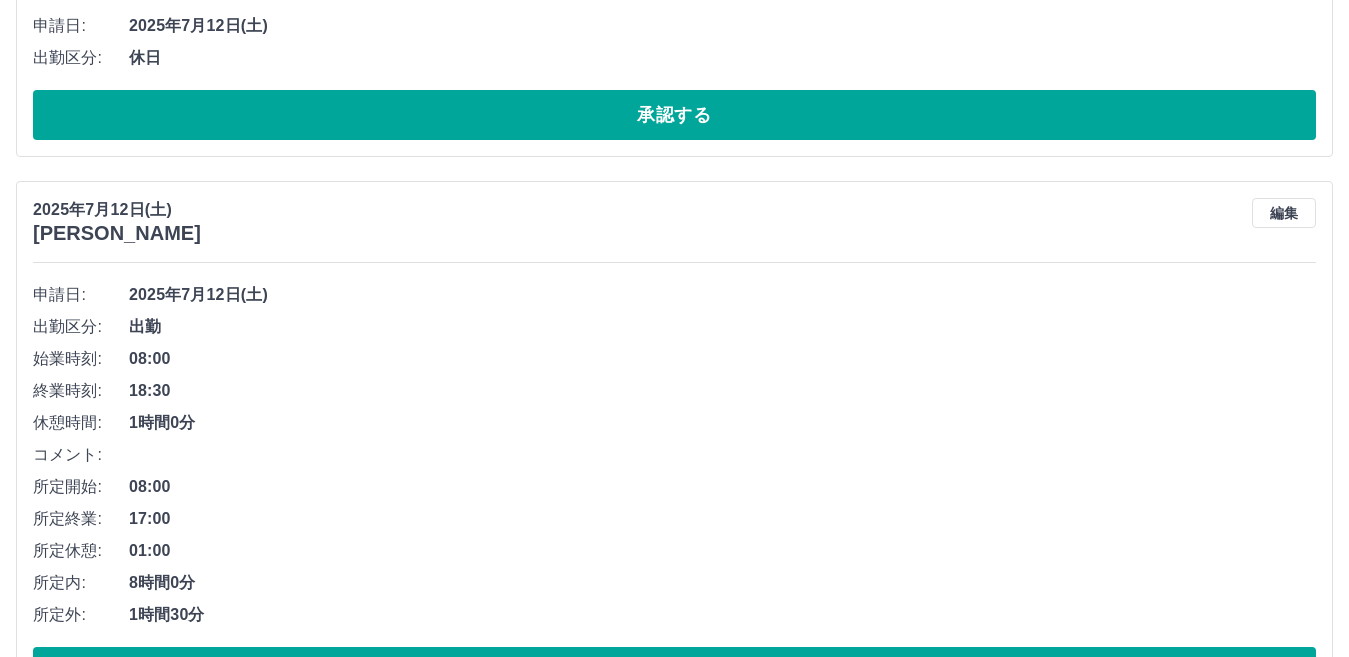 scroll, scrollTop: 2476, scrollLeft: 0, axis: vertical 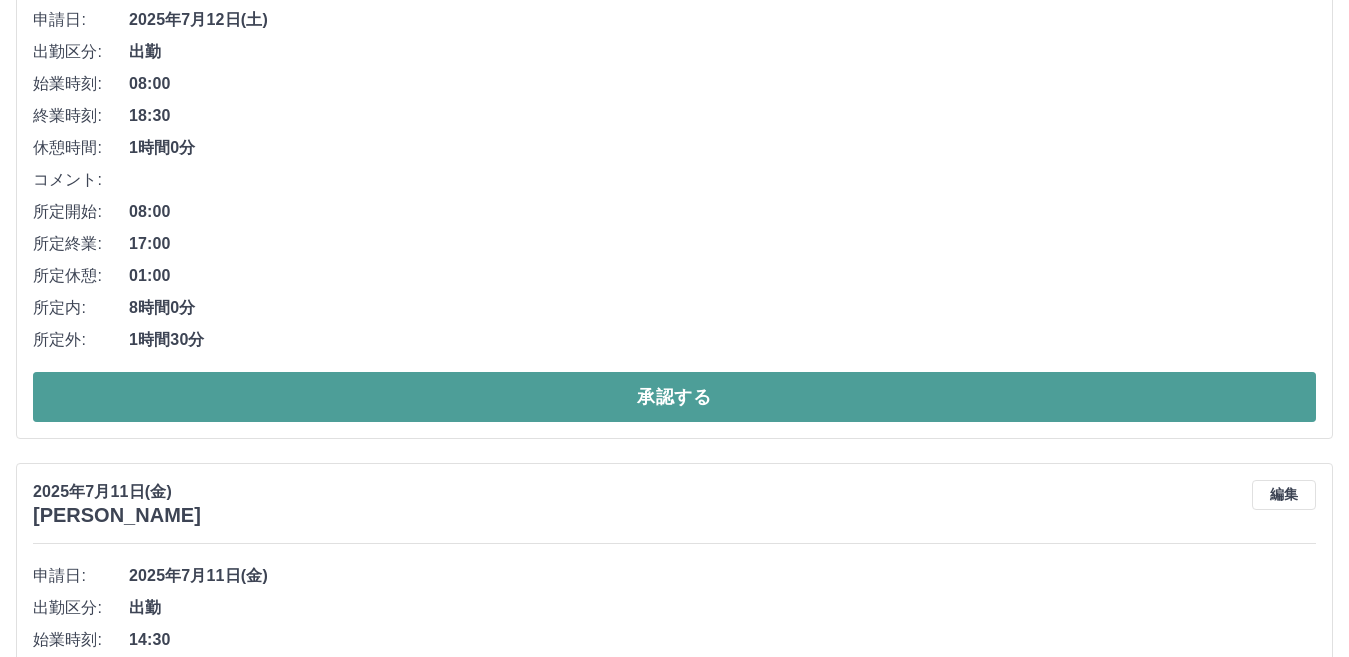 click on "承認する" at bounding box center (674, 397) 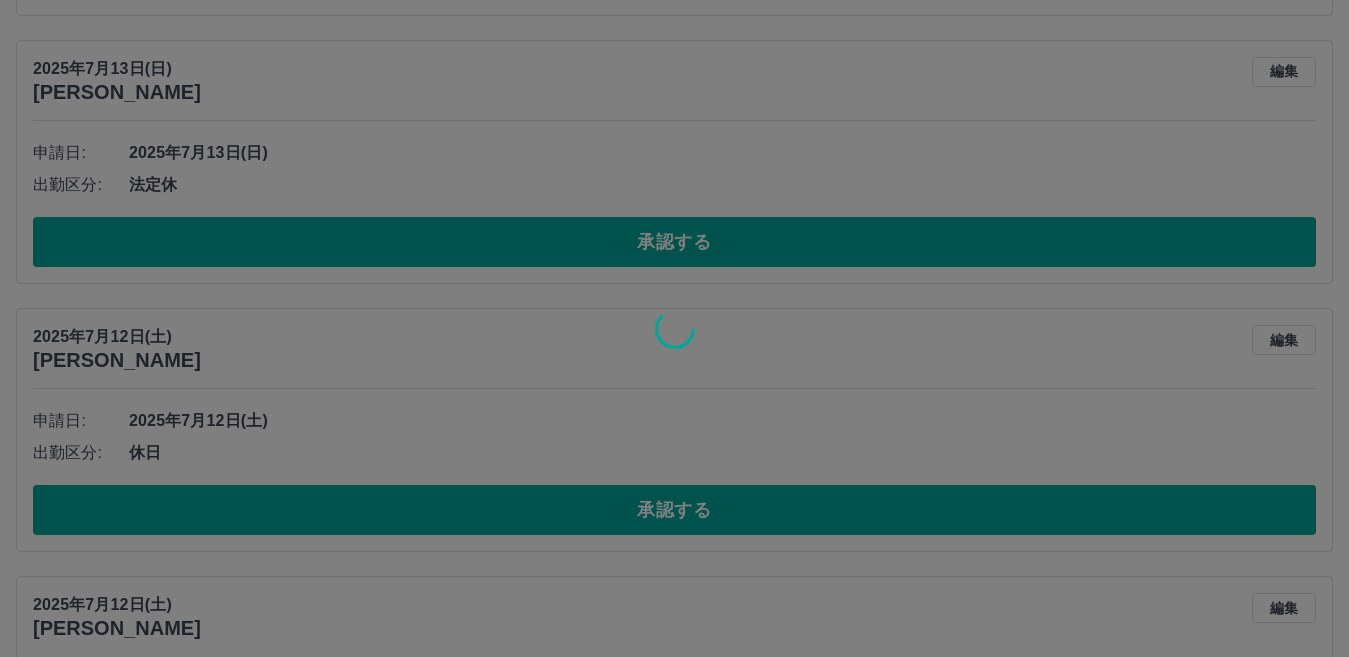 scroll, scrollTop: 1776, scrollLeft: 0, axis: vertical 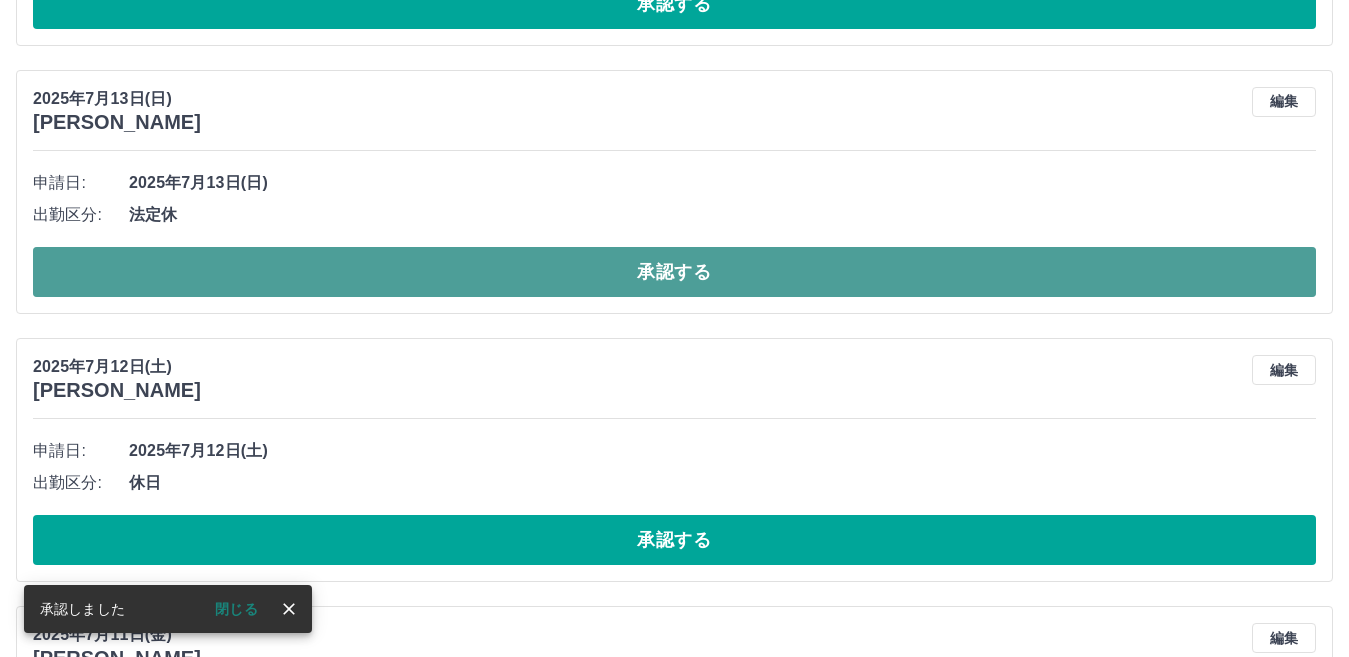 click on "承認する" at bounding box center (674, 272) 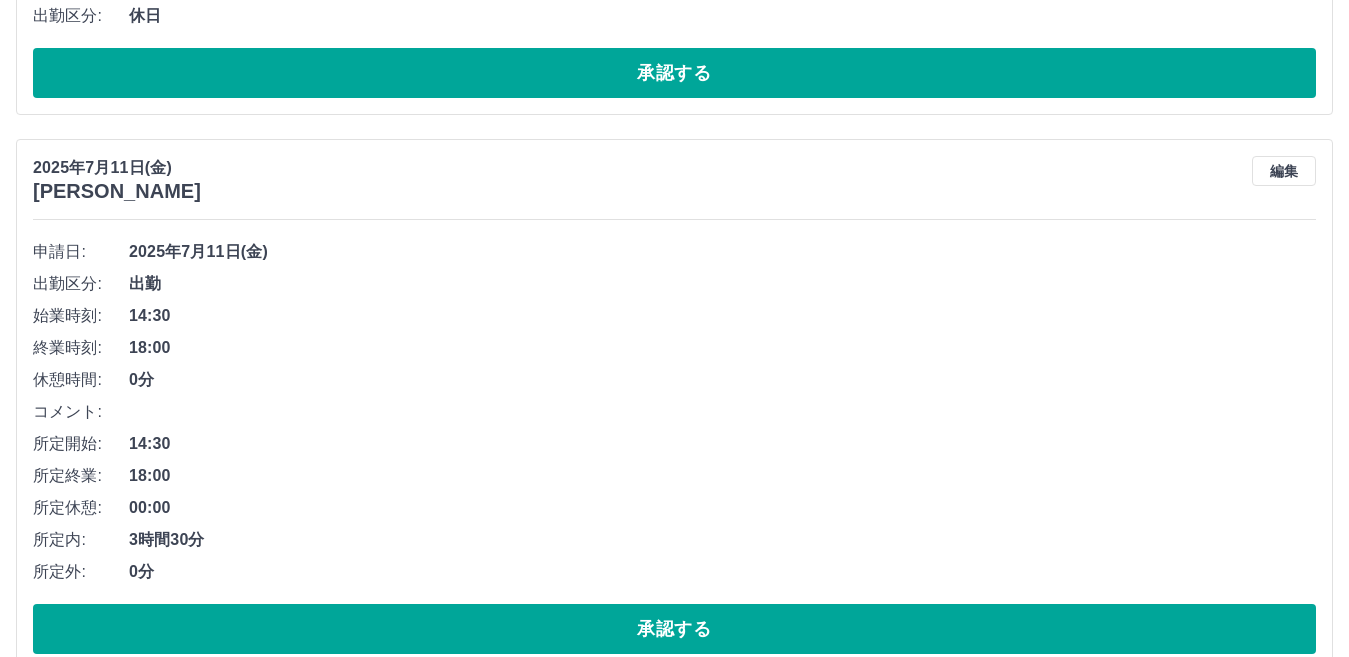 scroll, scrollTop: 2015, scrollLeft: 0, axis: vertical 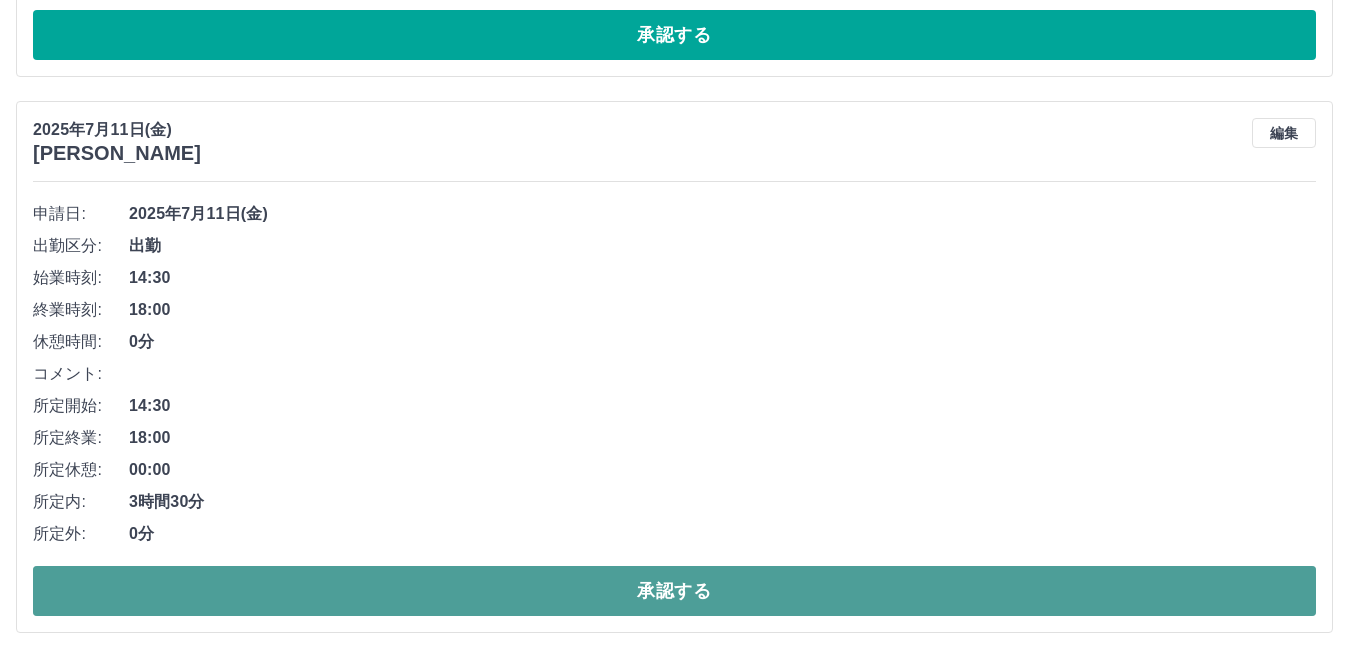 click on "承認する" at bounding box center [674, 591] 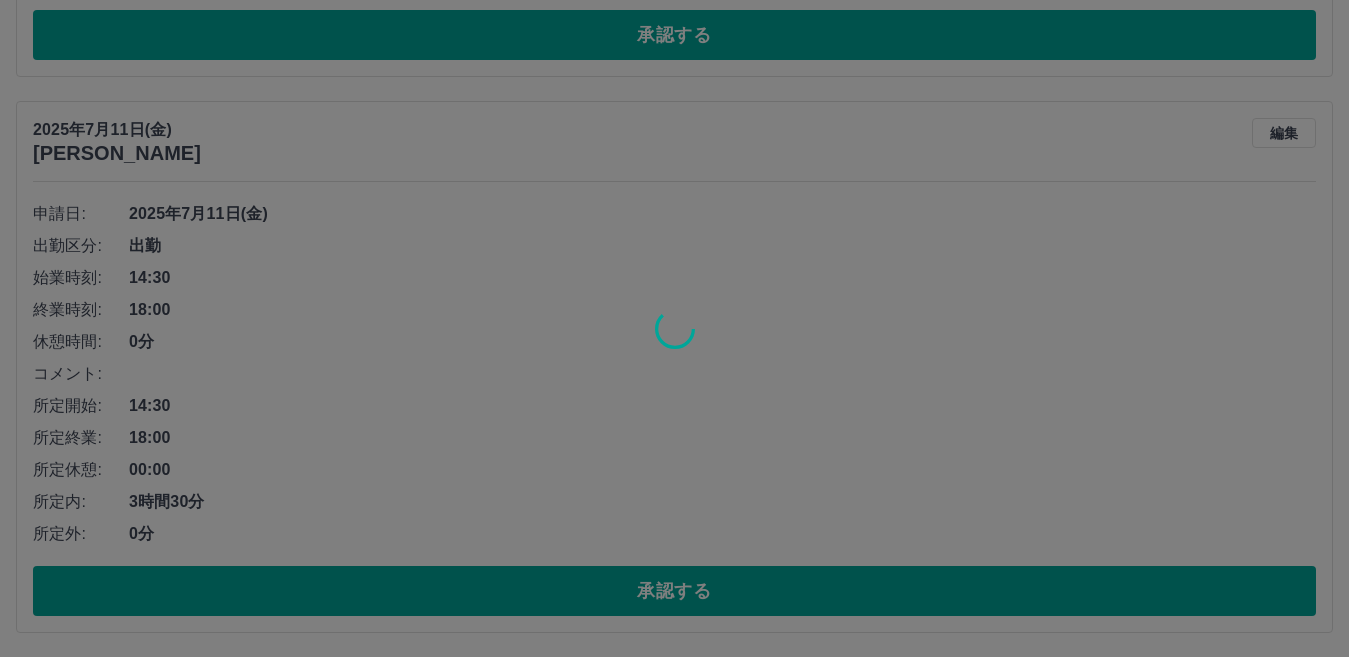scroll, scrollTop: 1459, scrollLeft: 0, axis: vertical 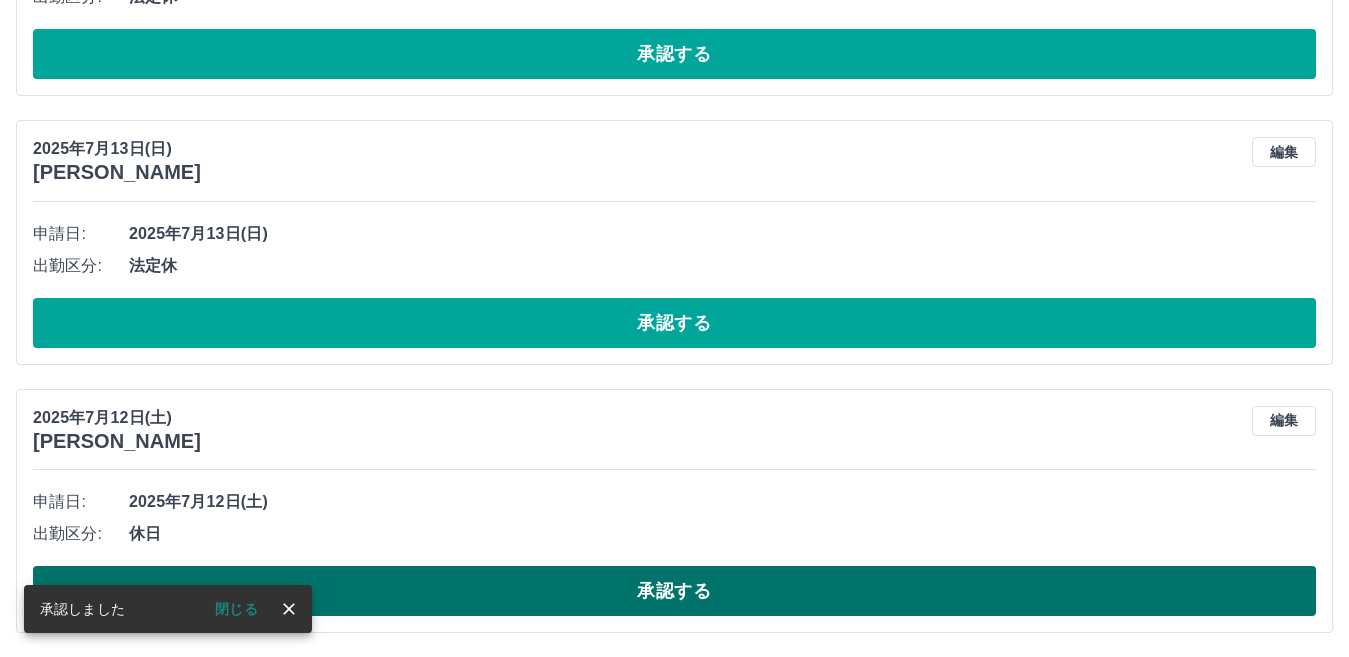 click on "承認する" at bounding box center (674, 591) 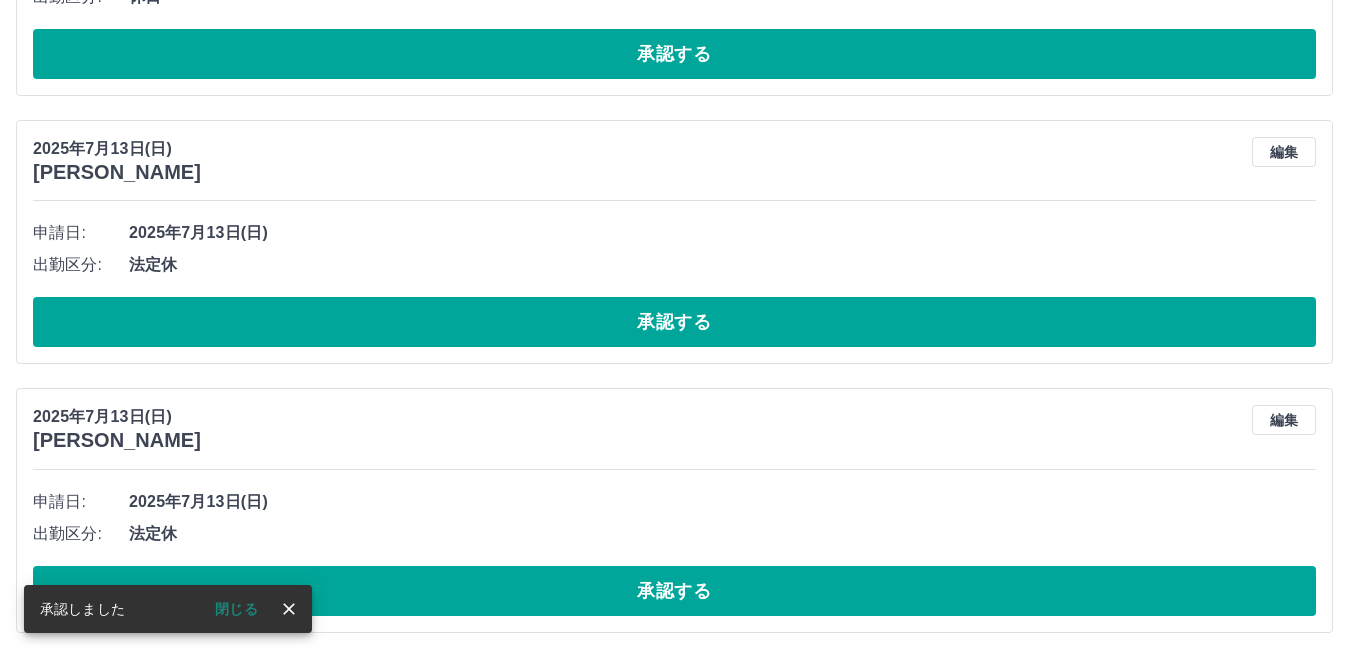 scroll, scrollTop: 1191, scrollLeft: 0, axis: vertical 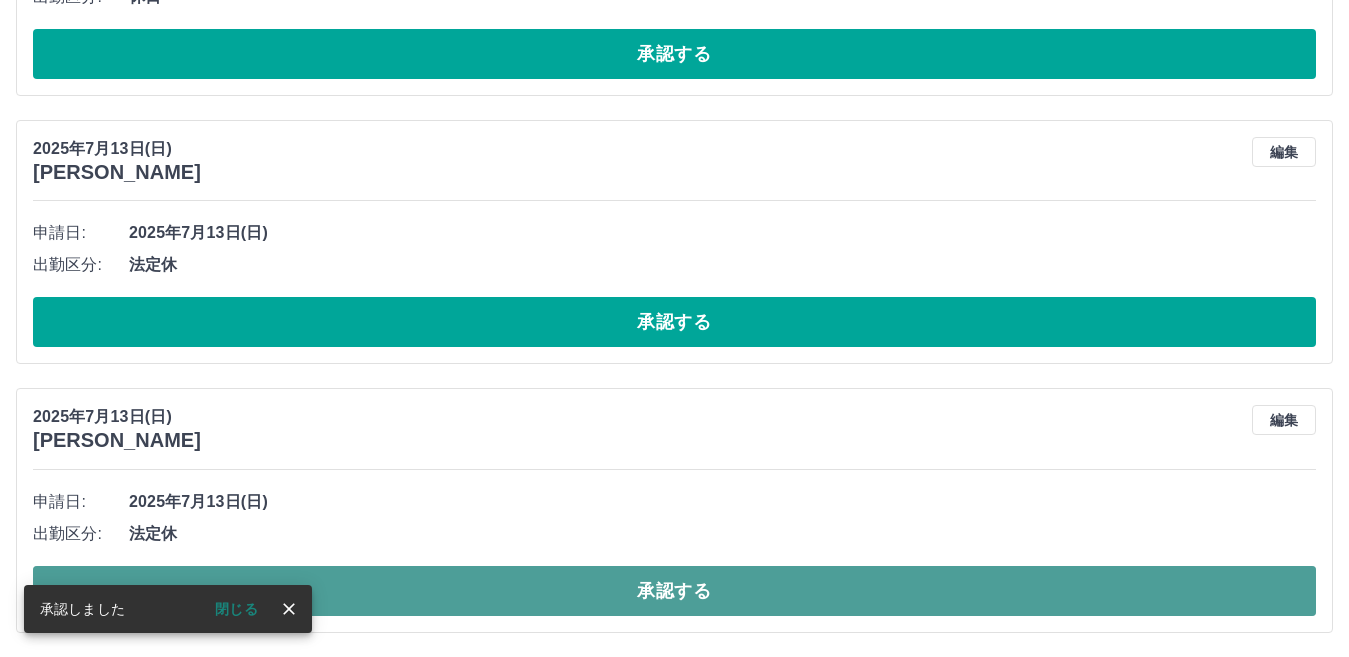 click on "承認する" at bounding box center (674, 591) 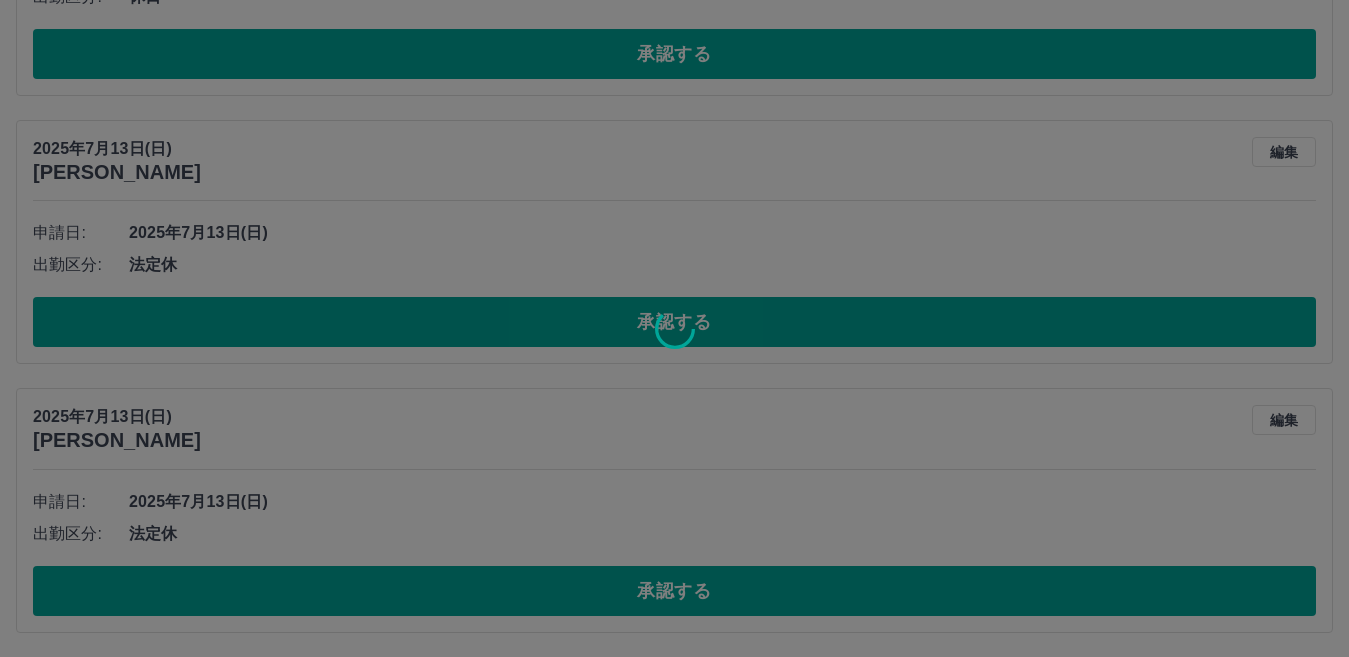 scroll, scrollTop: 922, scrollLeft: 0, axis: vertical 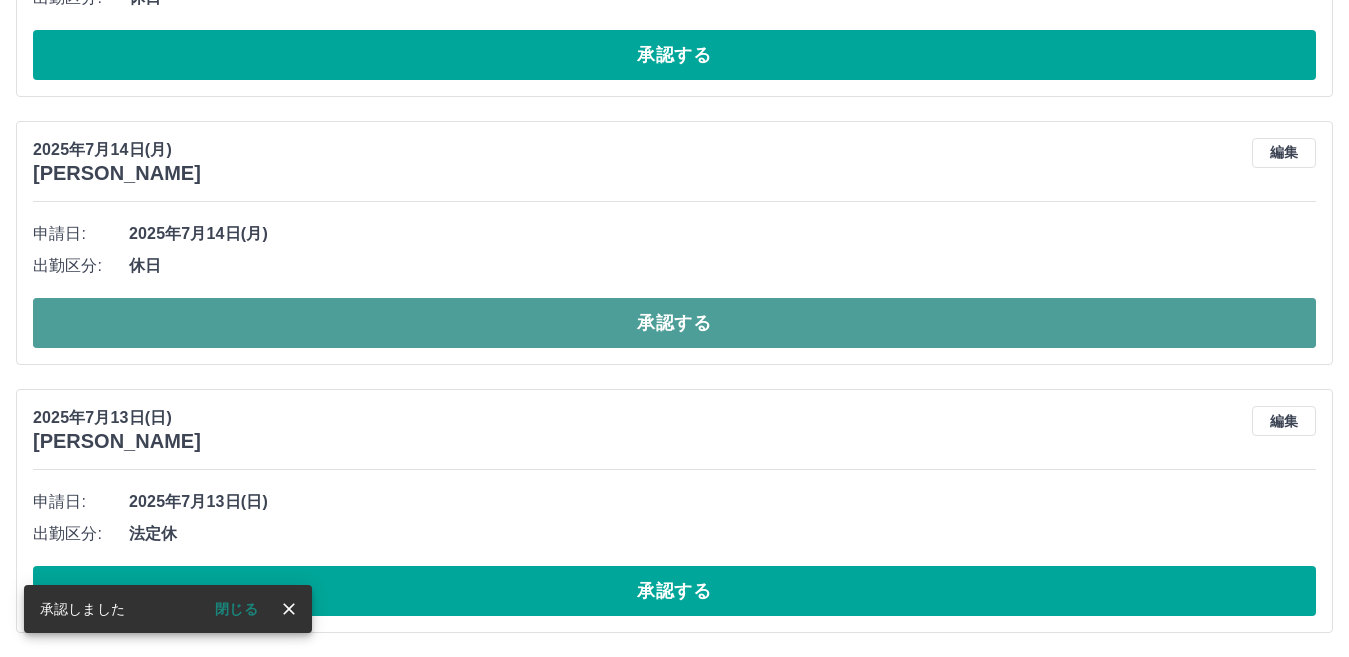 click on "承認する" at bounding box center [674, 323] 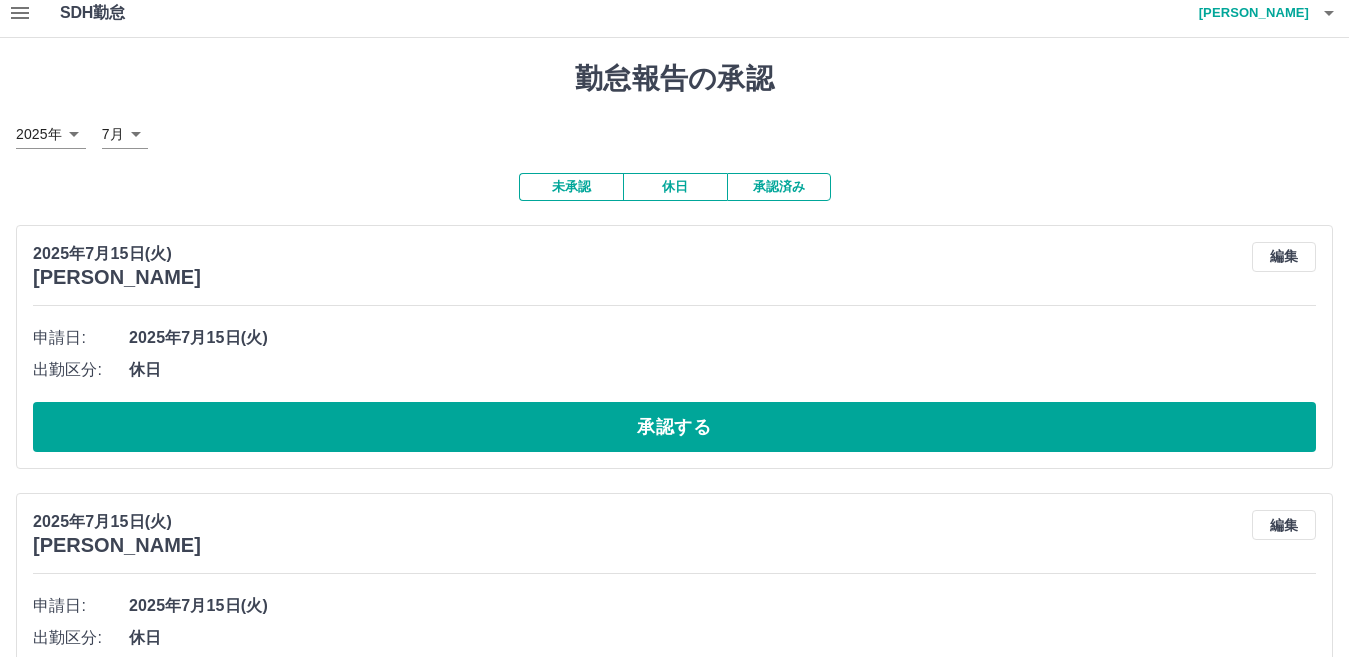 scroll, scrollTop: 0, scrollLeft: 0, axis: both 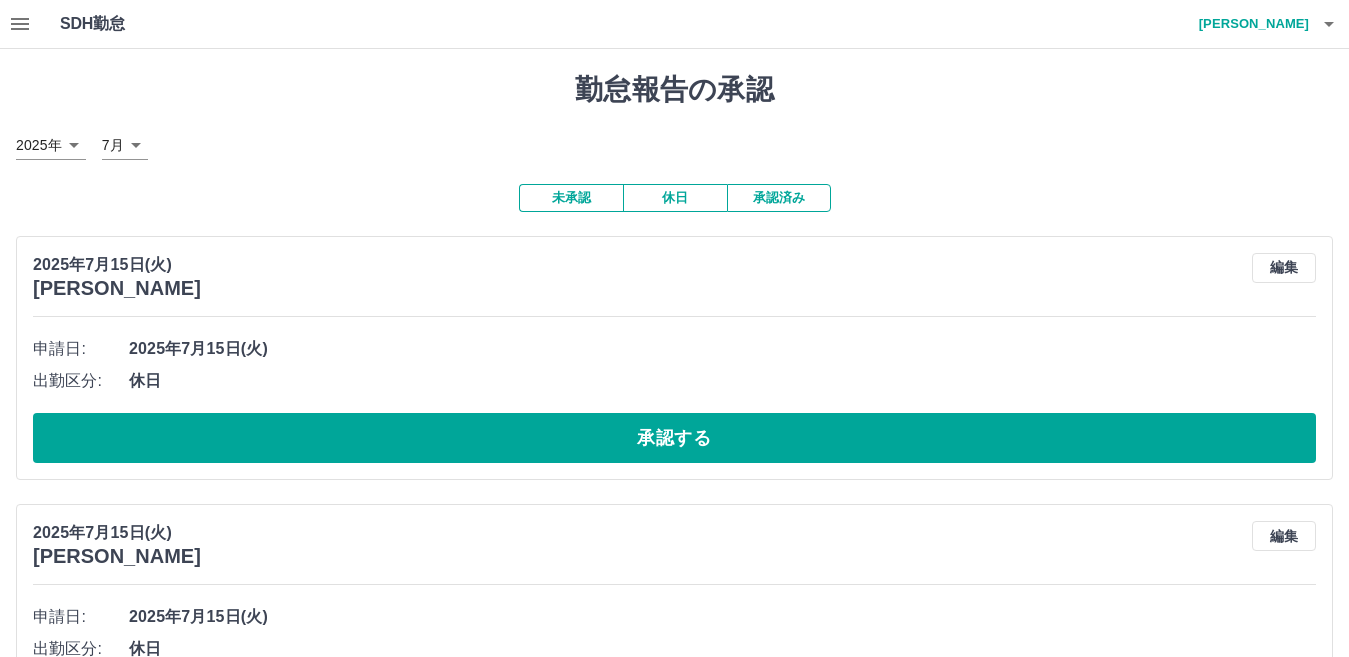 click on "承認済み" at bounding box center [779, 198] 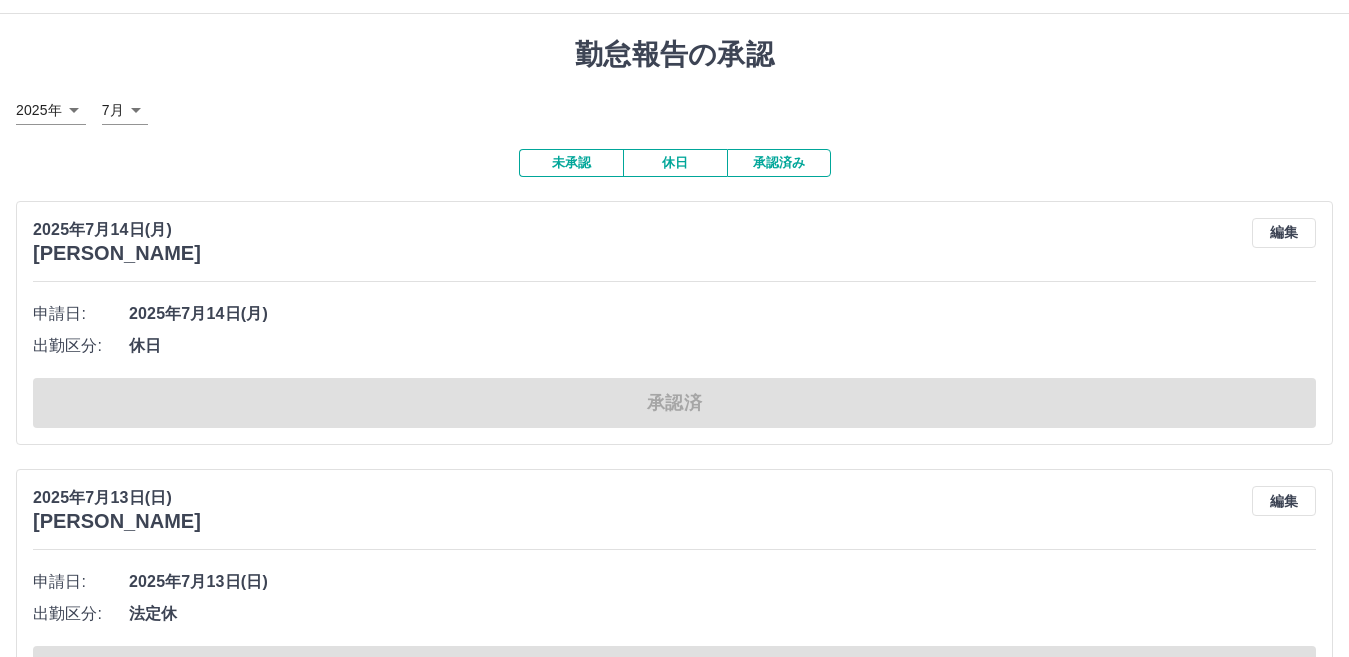 scroll, scrollTop: 0, scrollLeft: 0, axis: both 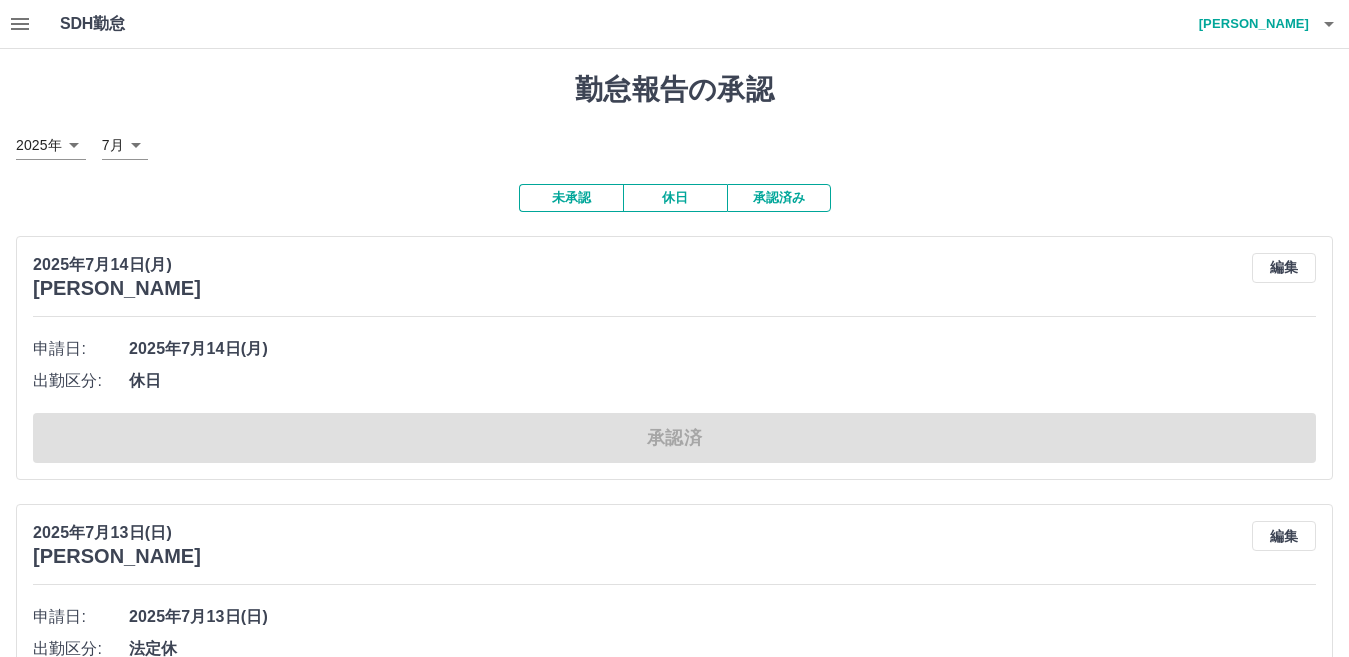 click on "未承認" at bounding box center (571, 198) 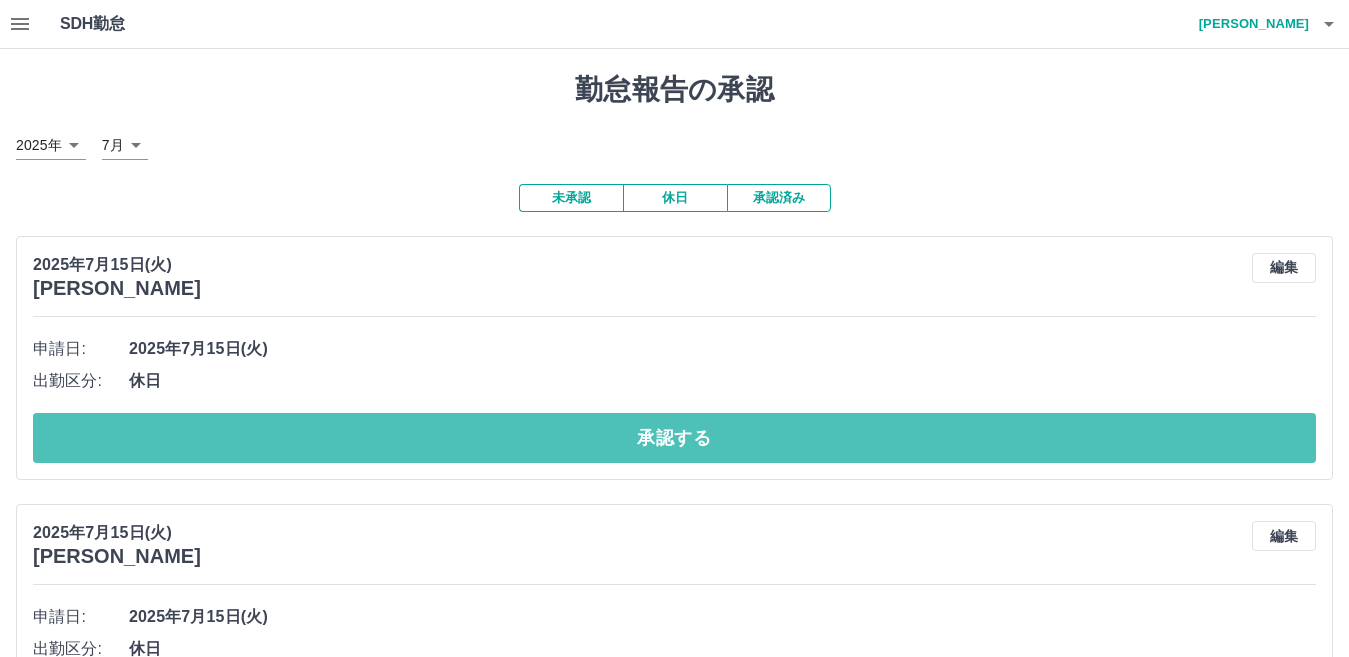 drag, startPoint x: 401, startPoint y: 445, endPoint x: 372, endPoint y: 443, distance: 29.068884 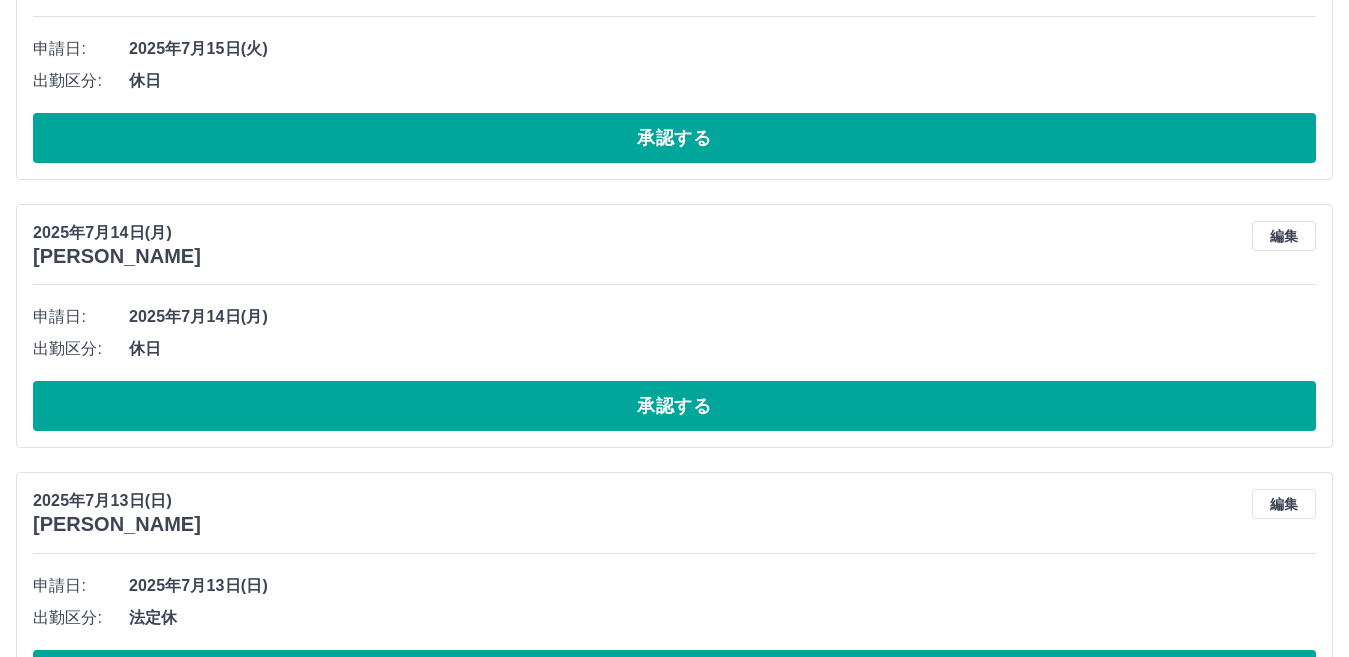 scroll, scrollTop: 386, scrollLeft: 0, axis: vertical 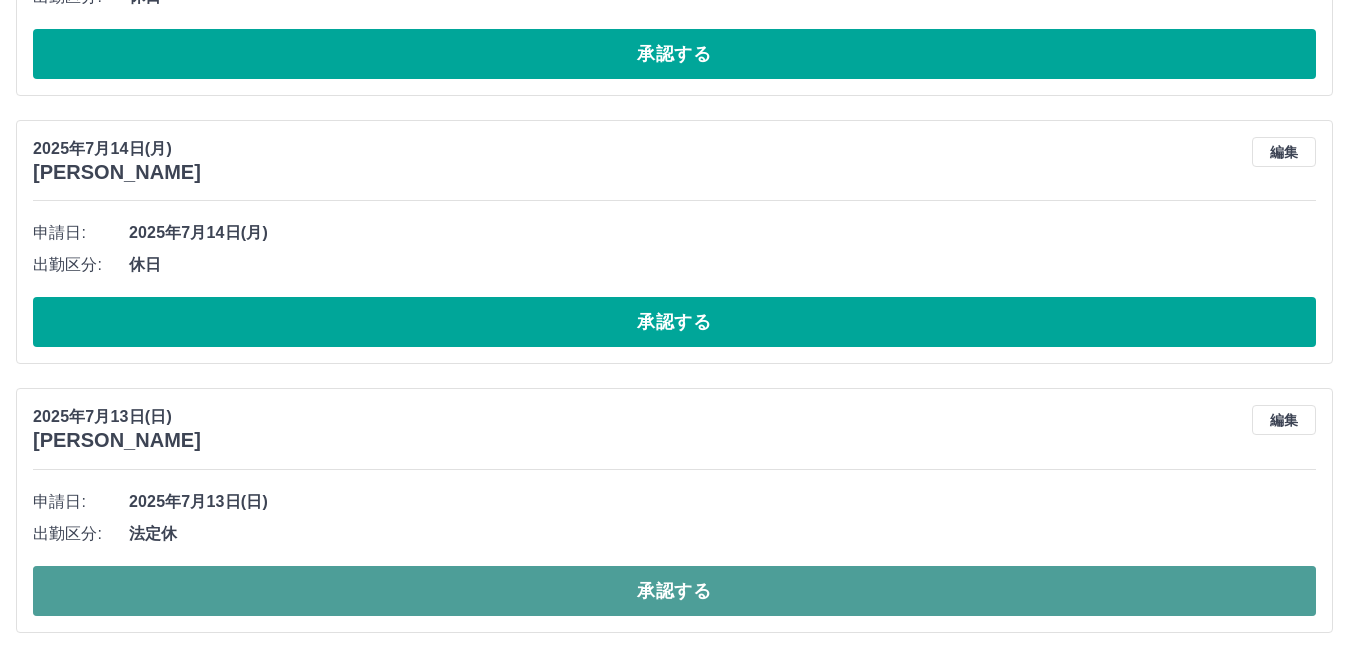 click on "承認する" at bounding box center (674, 591) 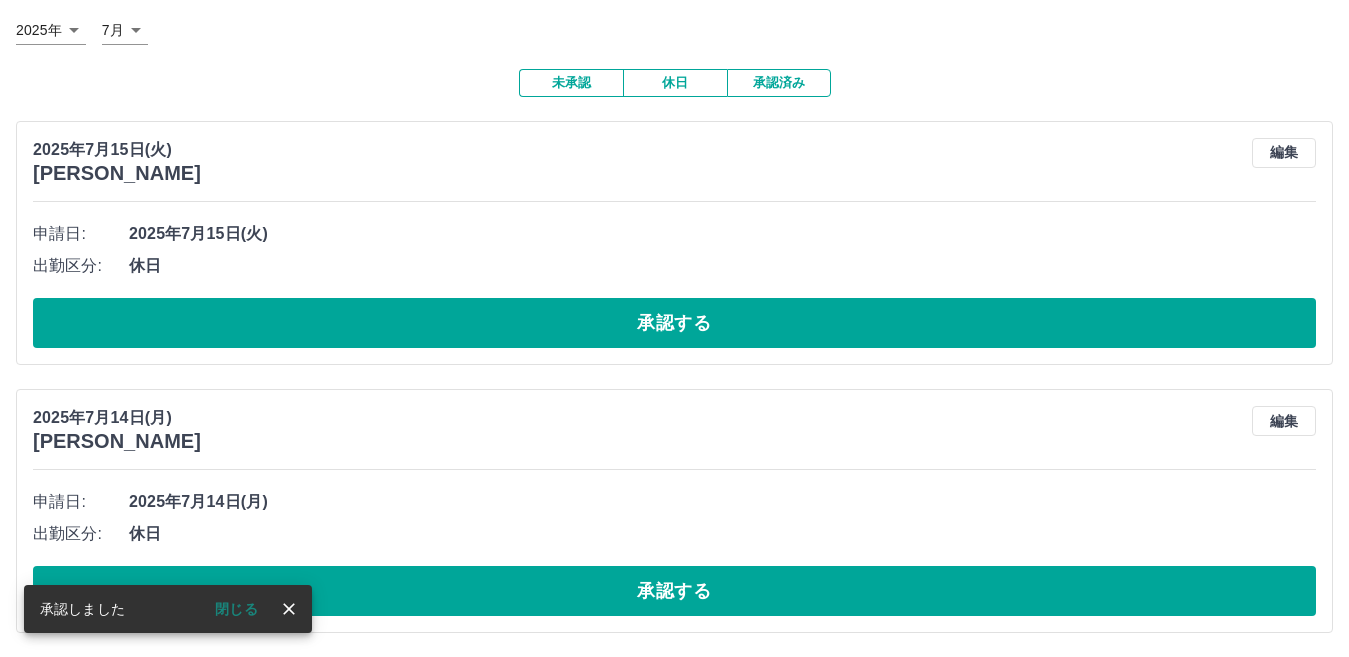 scroll, scrollTop: 117, scrollLeft: 0, axis: vertical 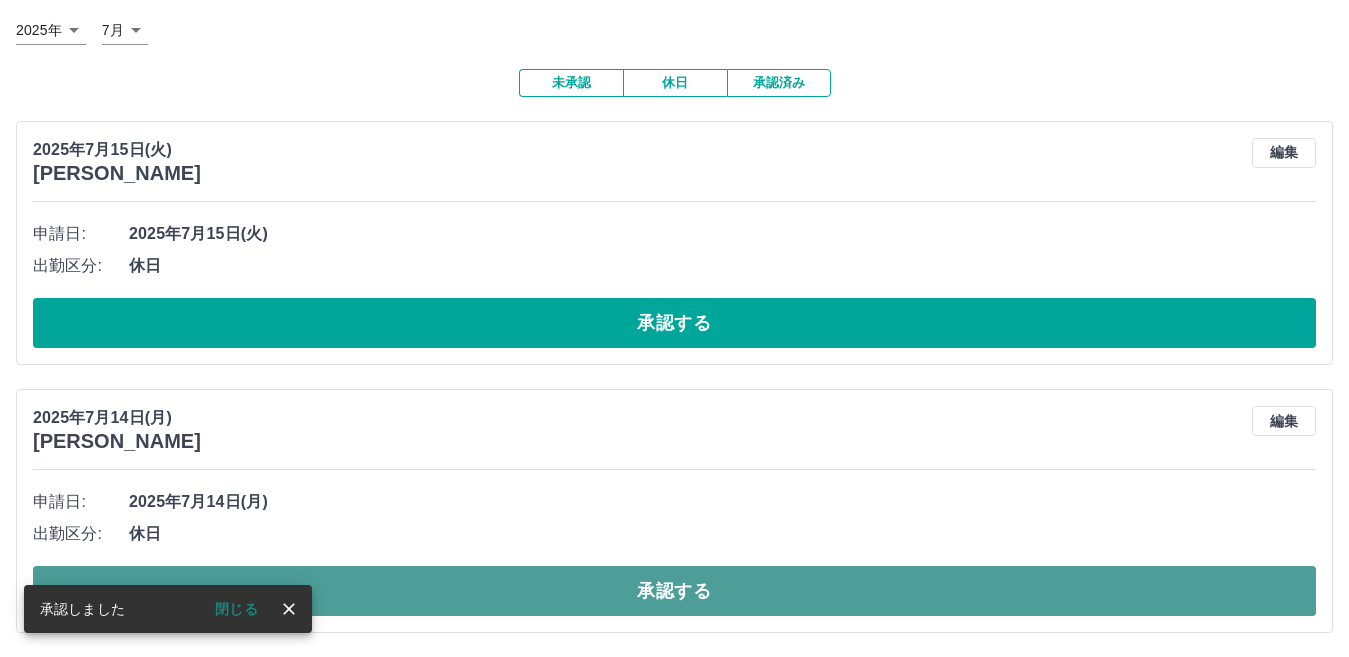 click on "承認する" at bounding box center [674, 591] 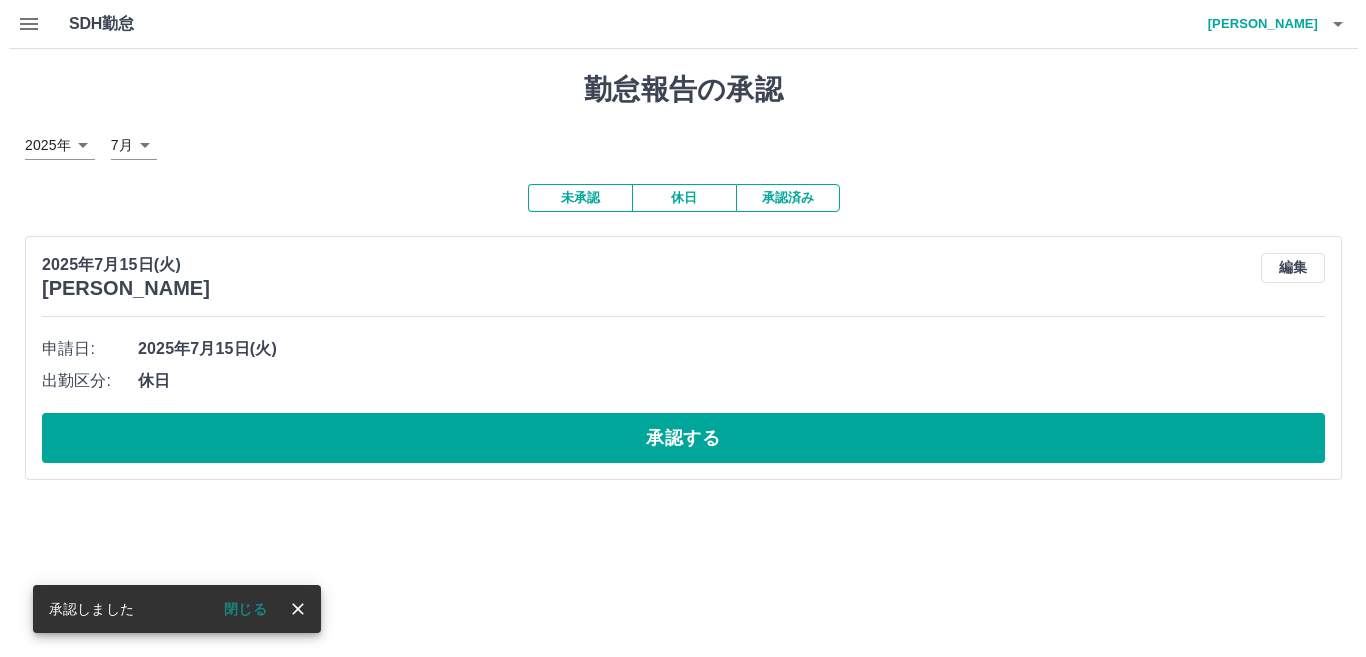 scroll, scrollTop: 0, scrollLeft: 0, axis: both 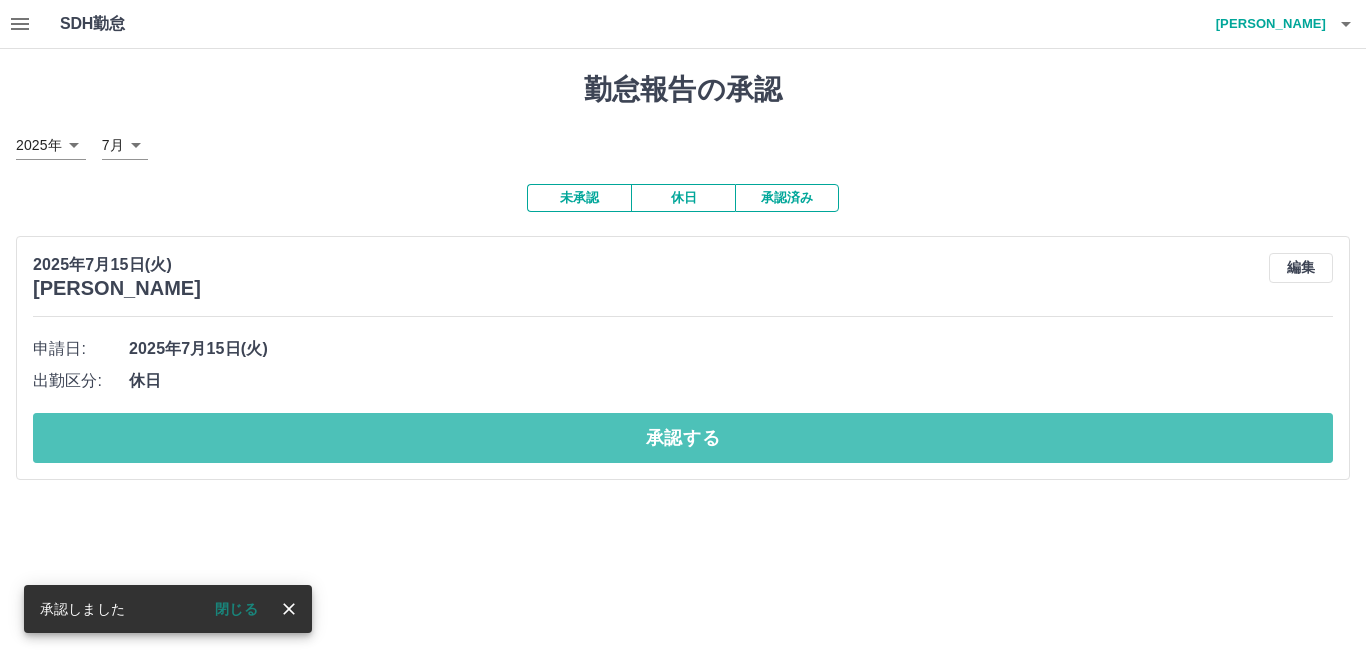 drag, startPoint x: 387, startPoint y: 429, endPoint x: 375, endPoint y: 400, distance: 31.38471 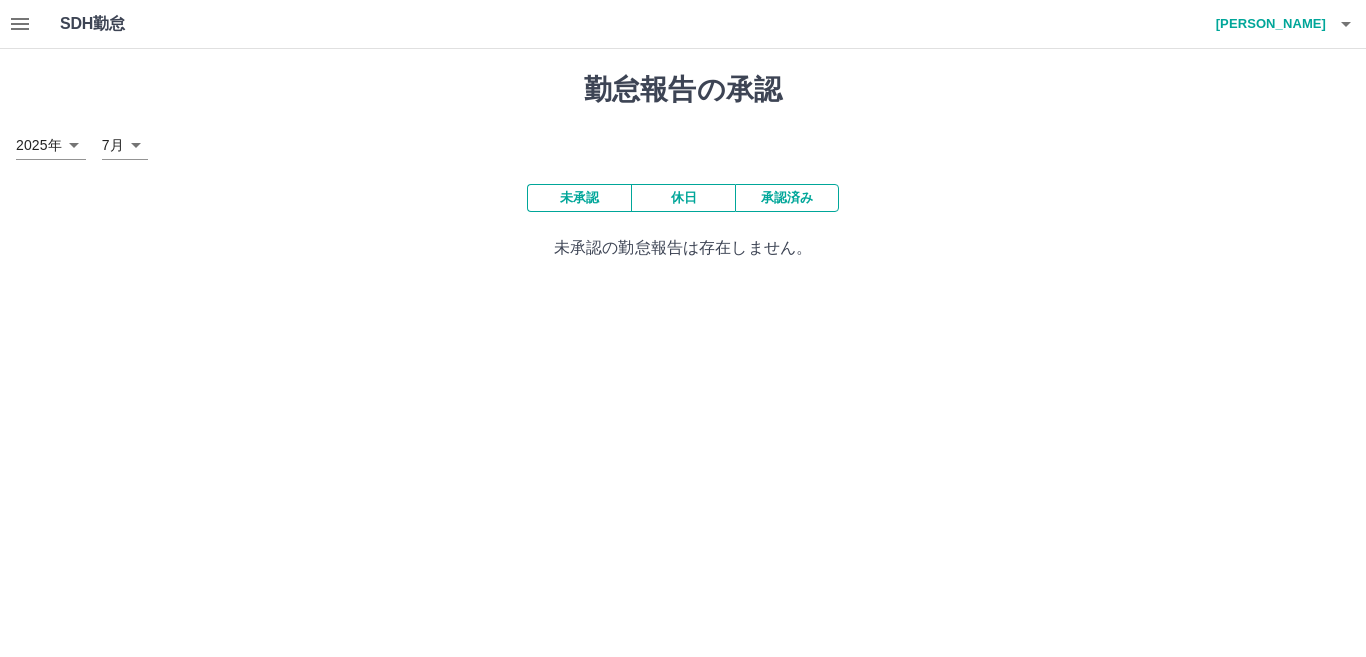 click 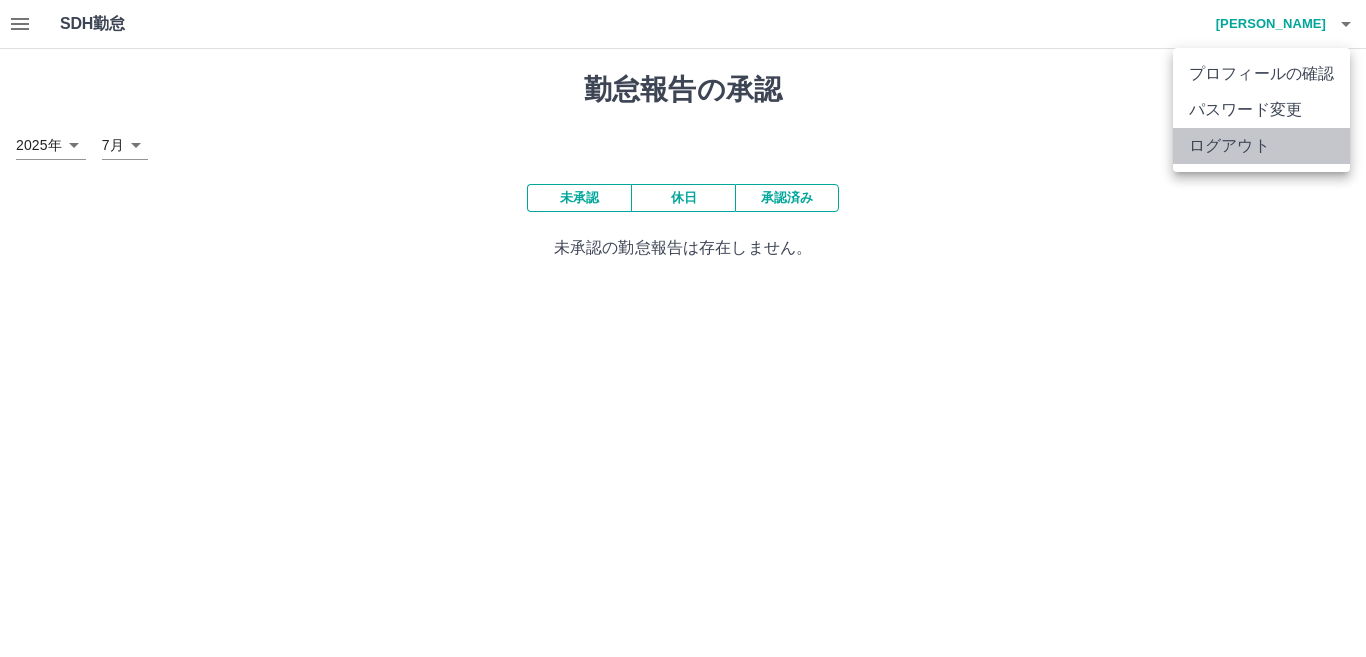 click on "ログアウト" at bounding box center (1261, 146) 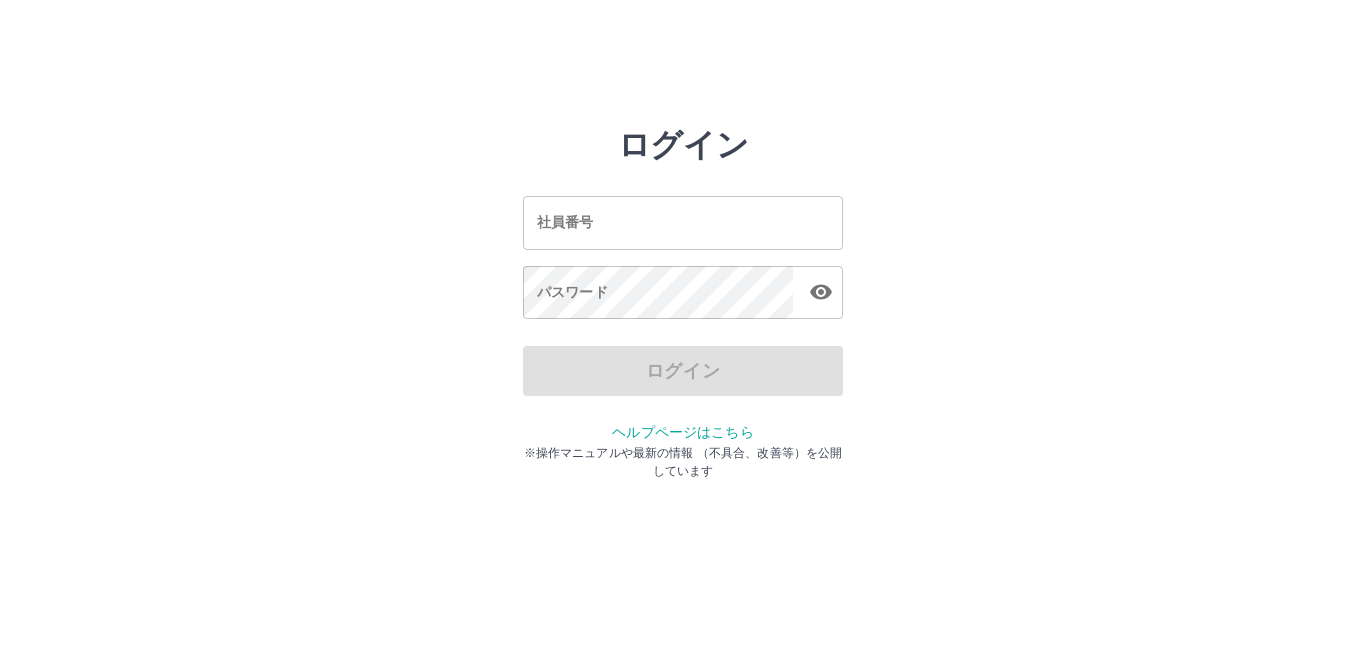 scroll, scrollTop: 0, scrollLeft: 0, axis: both 